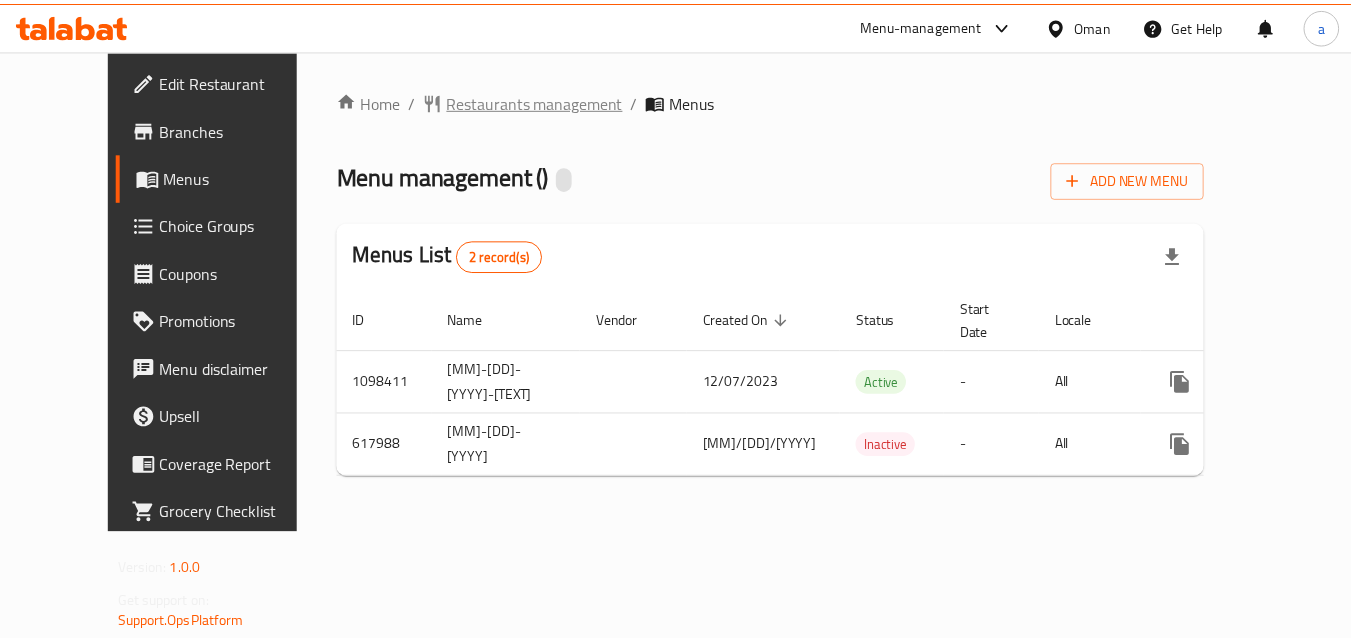 scroll, scrollTop: 0, scrollLeft: 0, axis: both 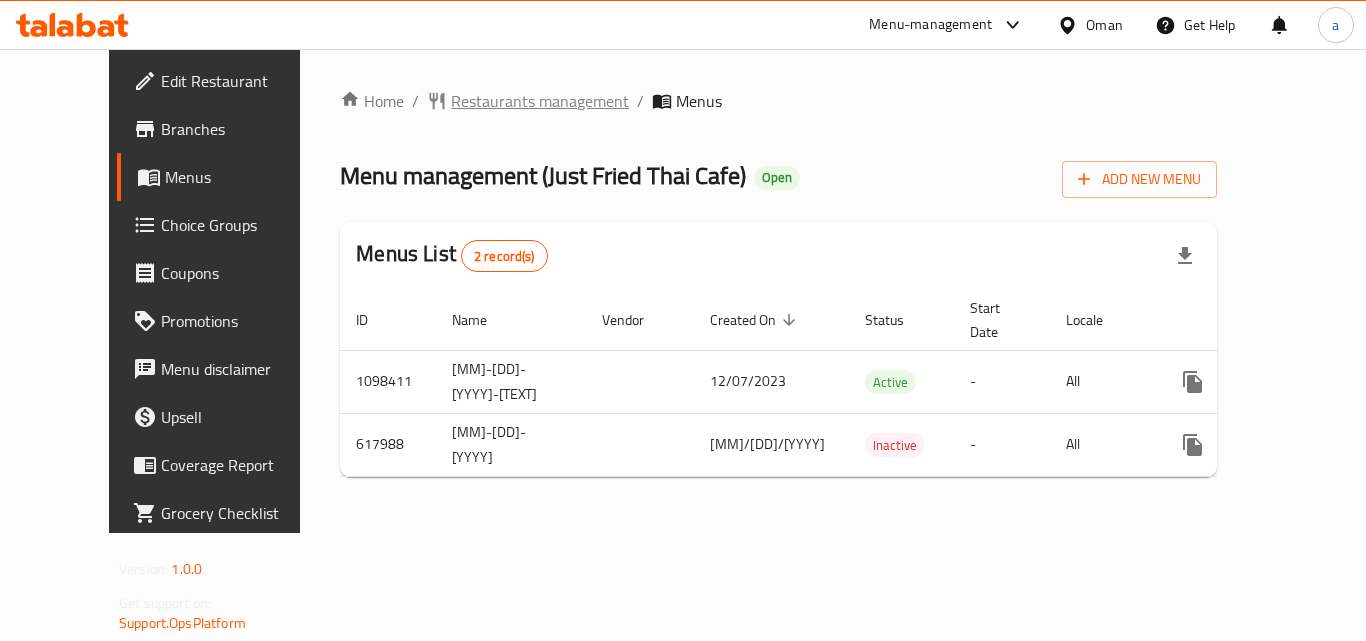 click on "Restaurants management" at bounding box center [540, 101] 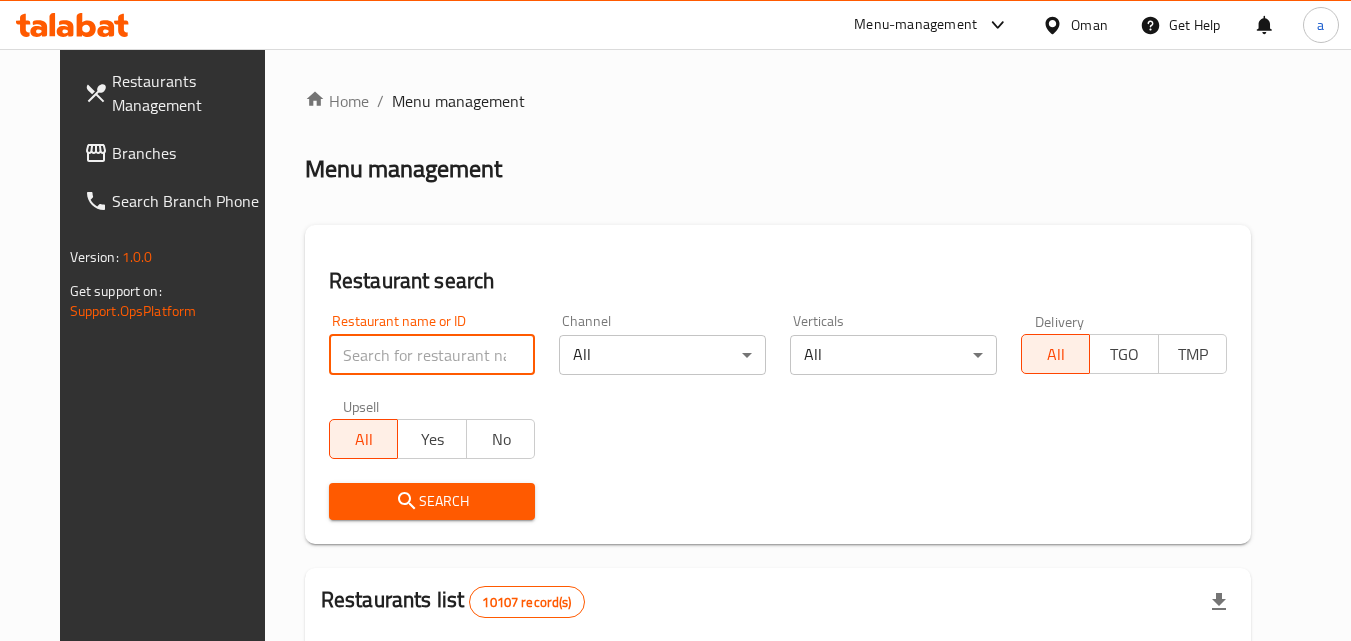 click at bounding box center (432, 355) 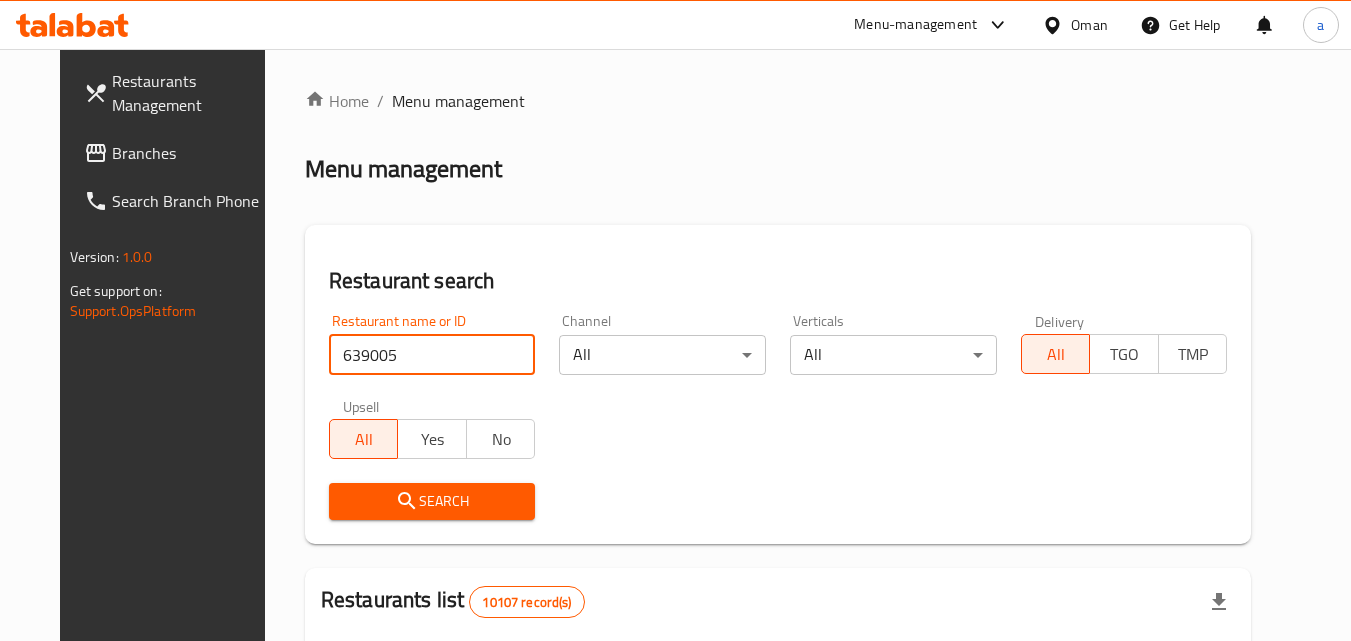 type on "639005" 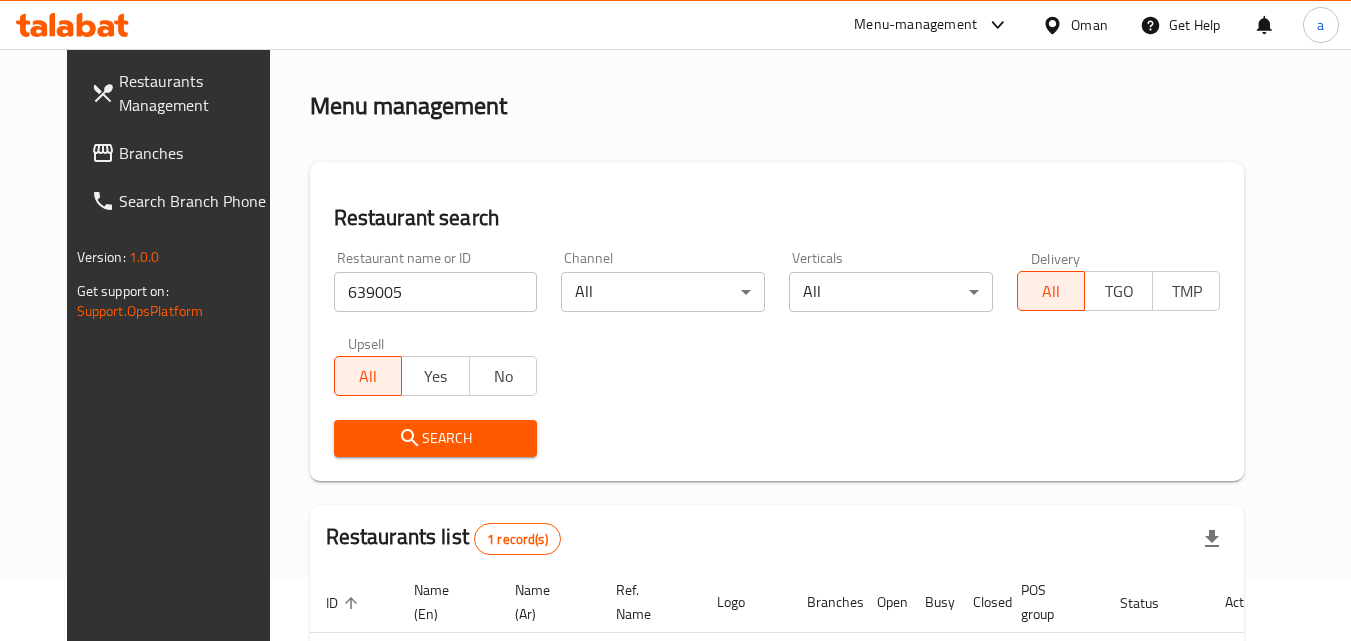 scroll, scrollTop: 234, scrollLeft: 0, axis: vertical 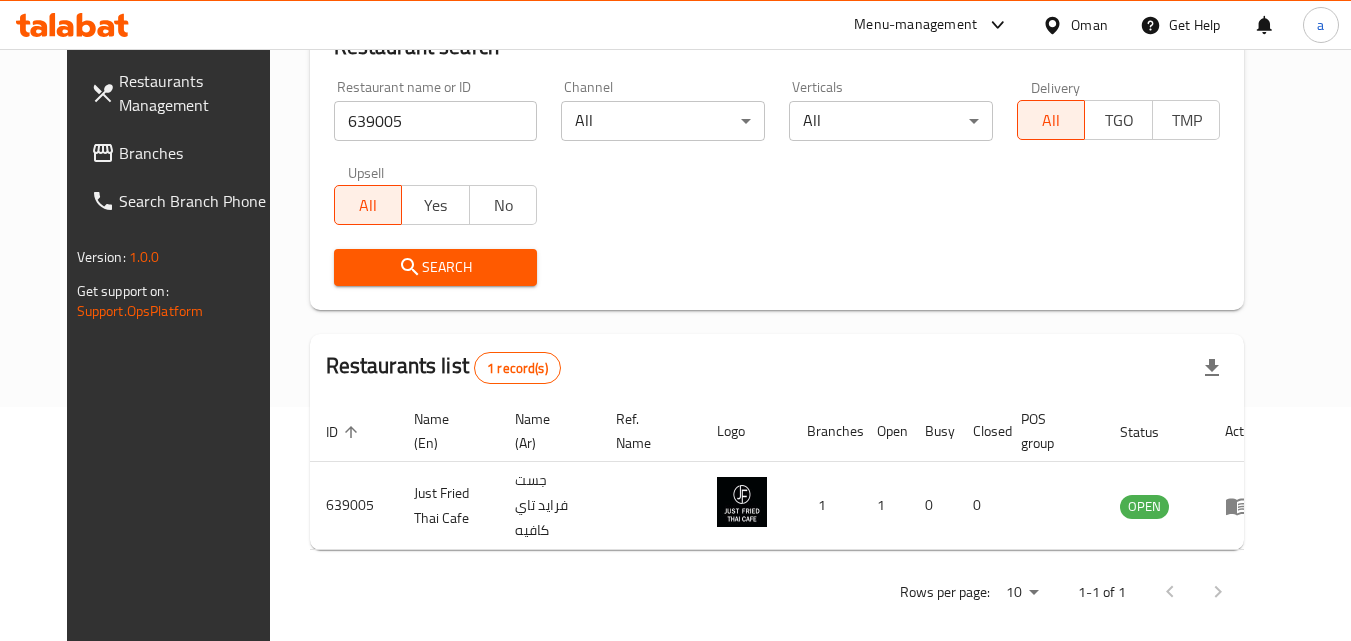 click on "Name (Ar)" at bounding box center [549, 431] 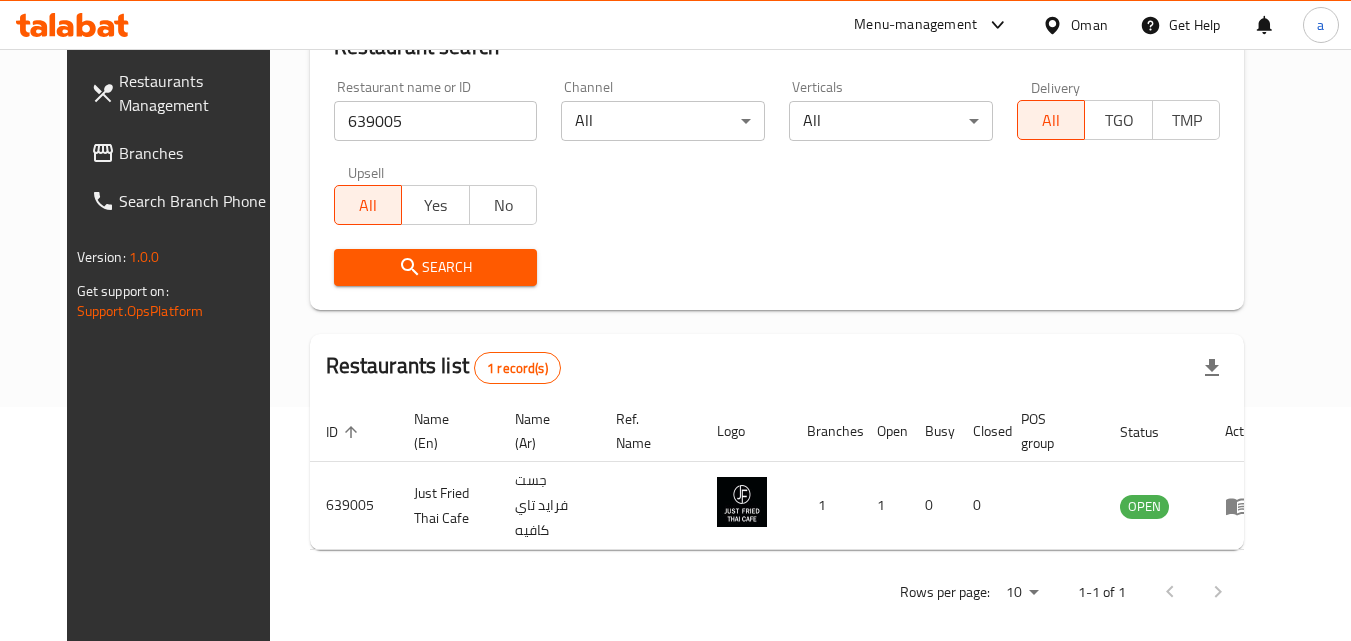 click 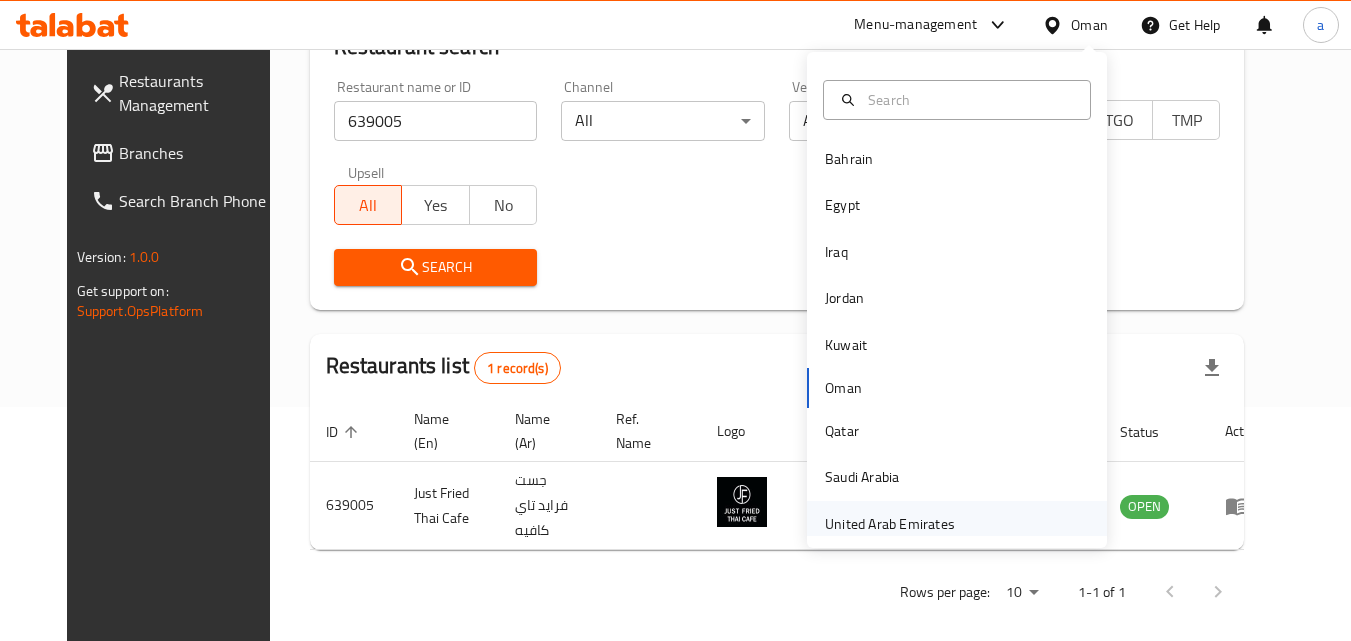 click on "United Arab Emirates" at bounding box center [890, 524] 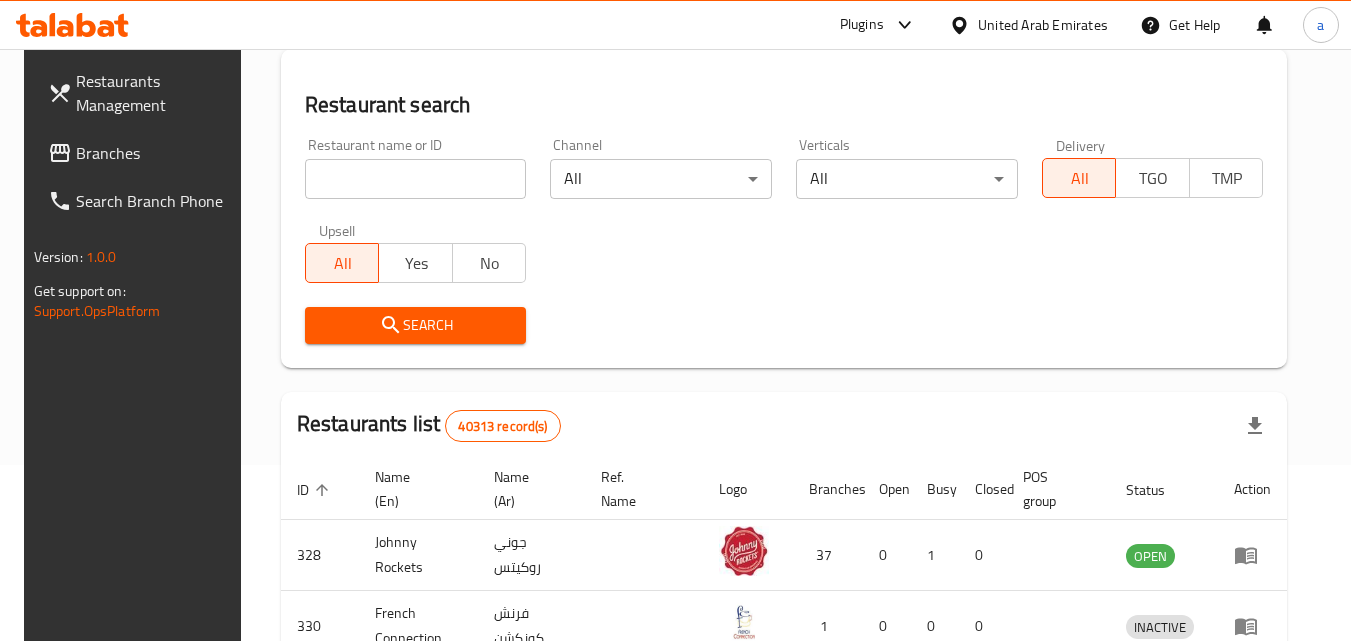 scroll, scrollTop: 234, scrollLeft: 0, axis: vertical 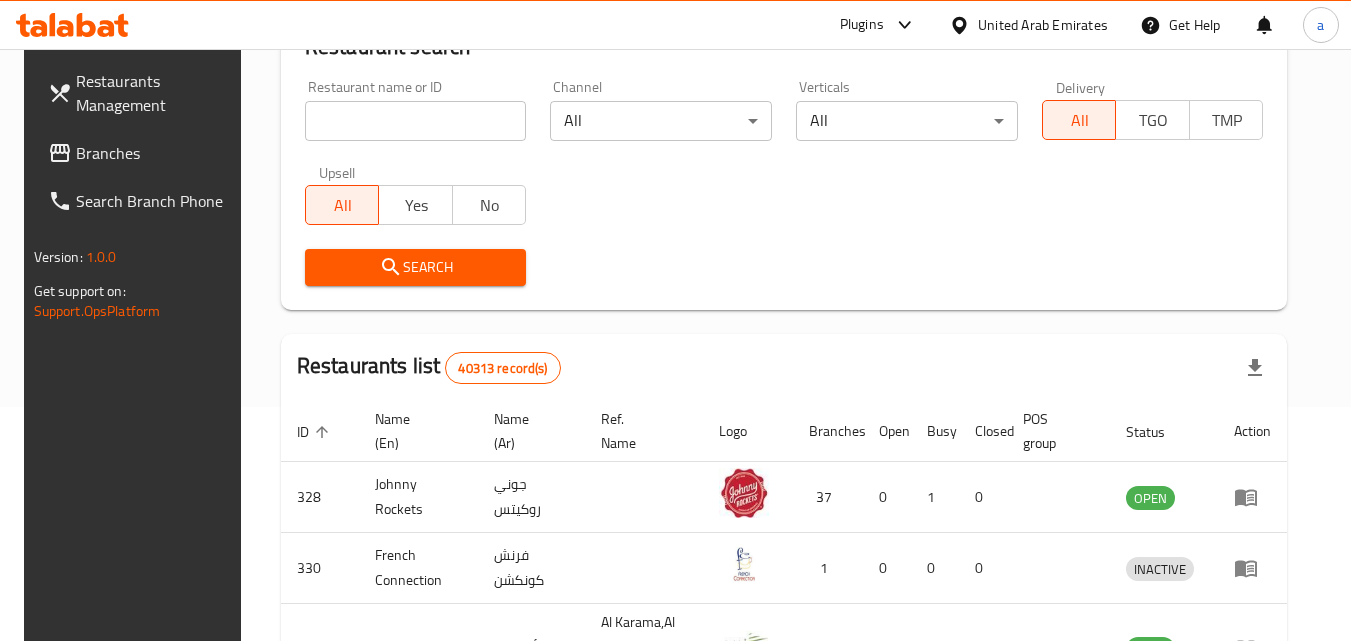 click on "Branches" at bounding box center [155, 153] 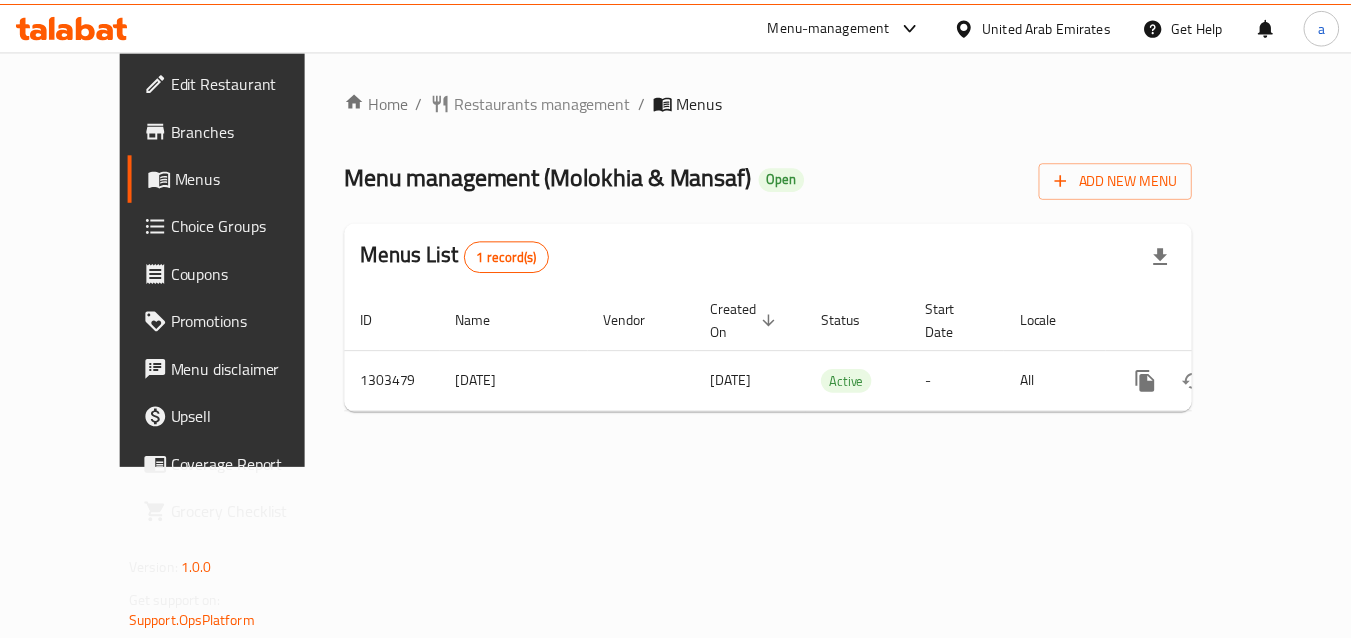 scroll, scrollTop: 0, scrollLeft: 0, axis: both 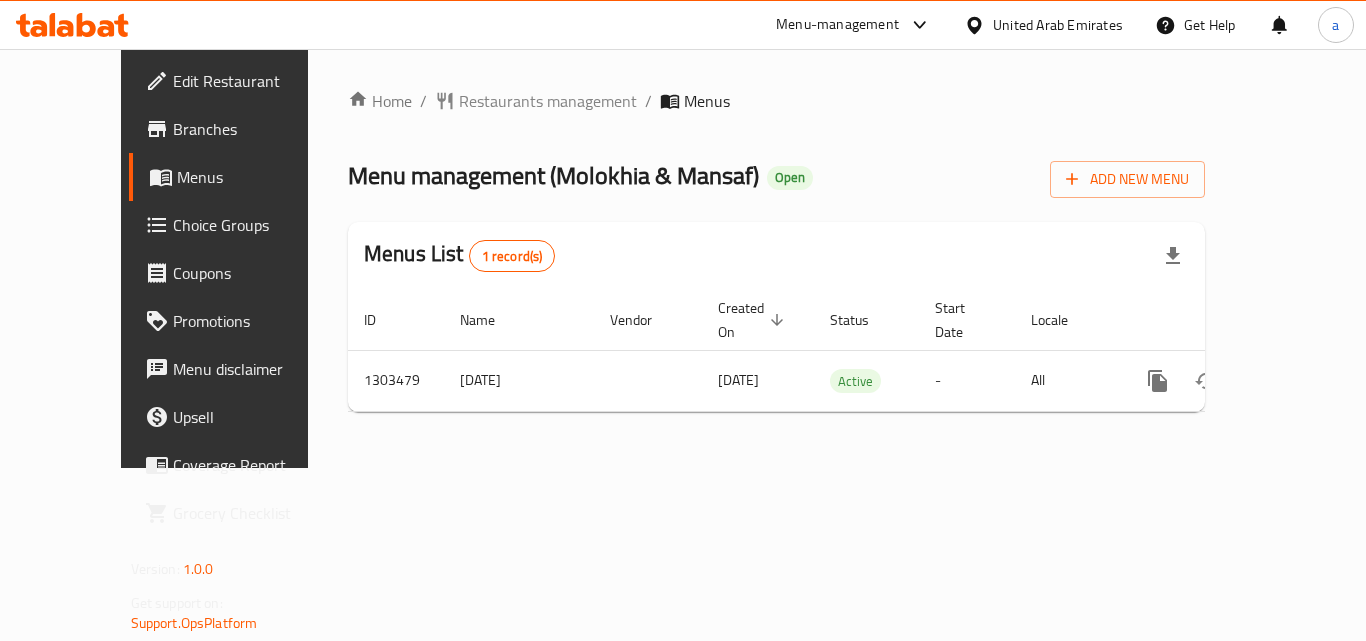 click on "Restaurants management" at bounding box center (548, 101) 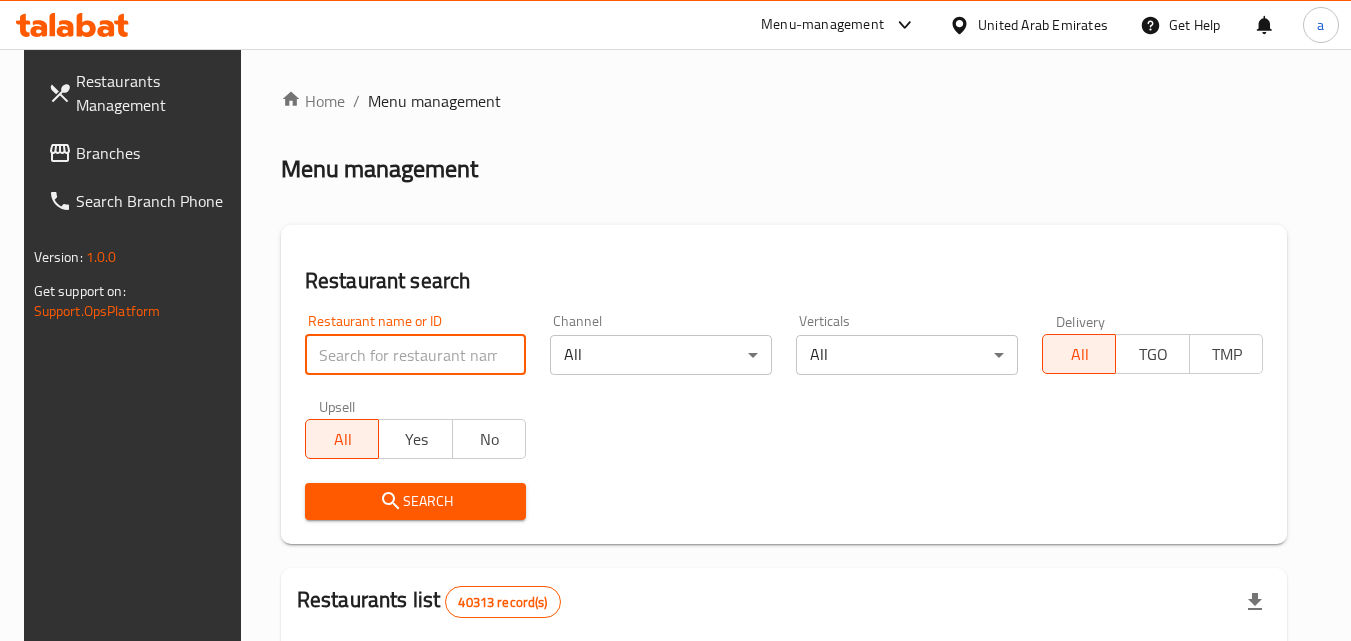 click at bounding box center (416, 355) 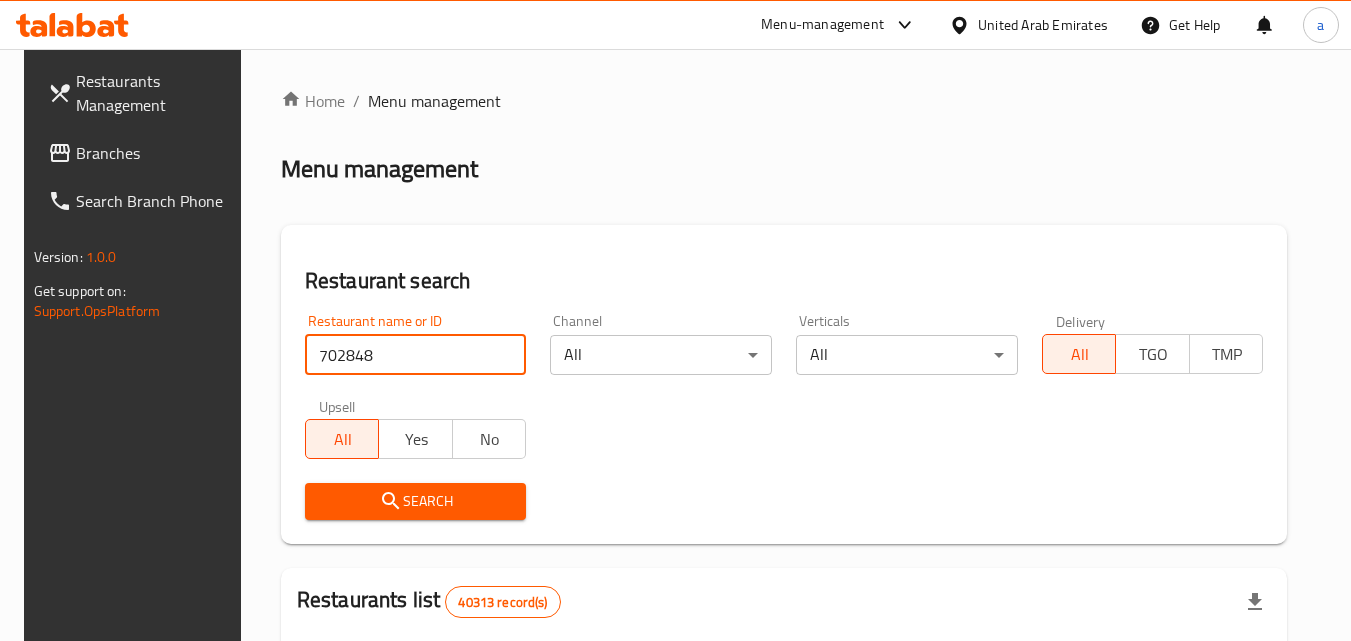 type on "702848" 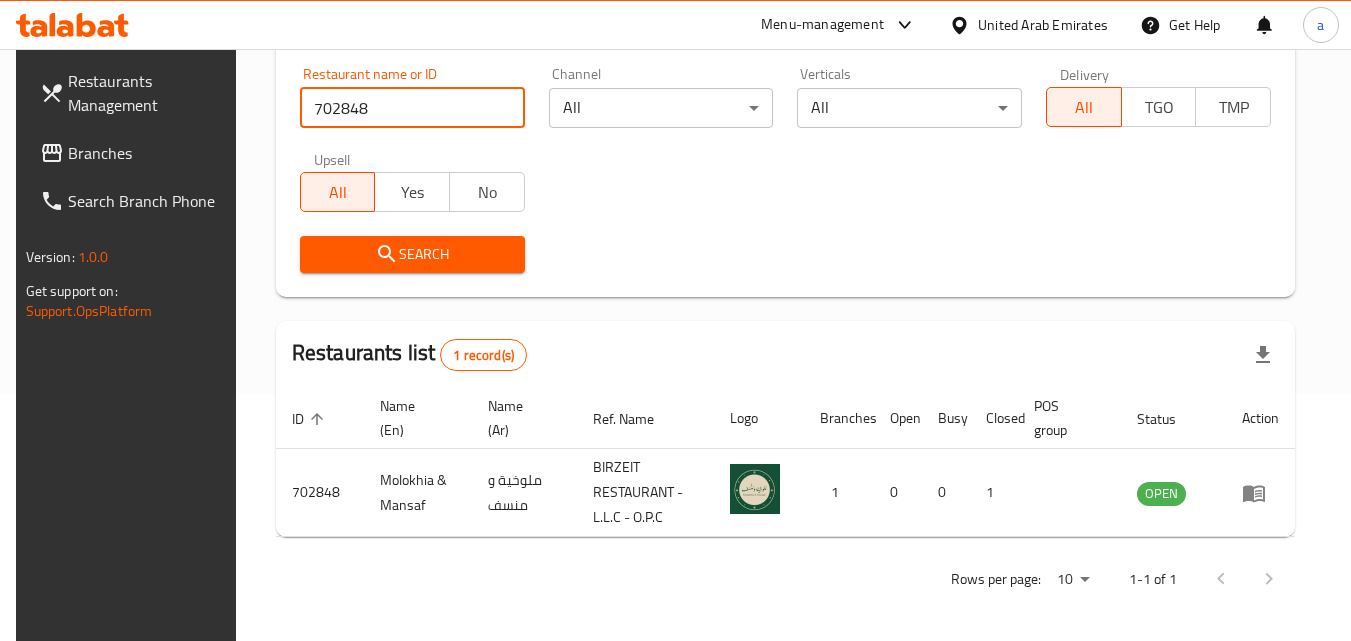 scroll, scrollTop: 251, scrollLeft: 0, axis: vertical 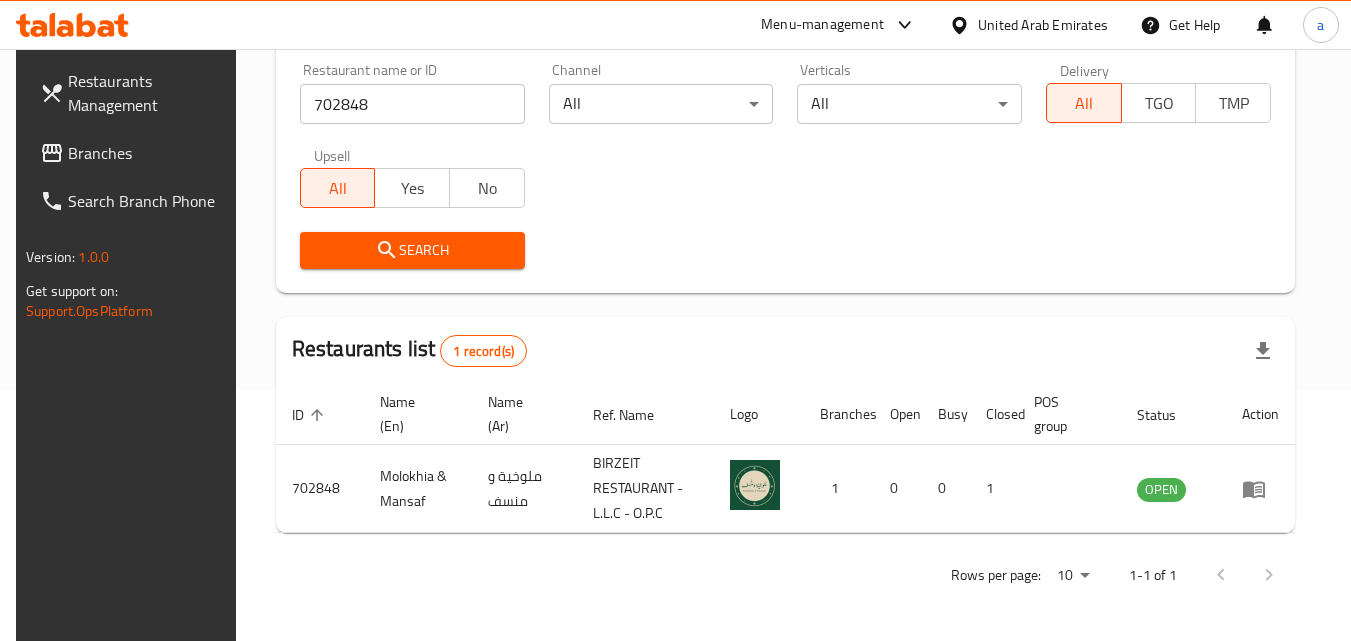 click on "Restaurant name or ID 702848 Restaurant name or ID Channel All ​ Verticals All ​ Delivery All TGO TMP Upsell All Yes No   Search" at bounding box center (785, 166) 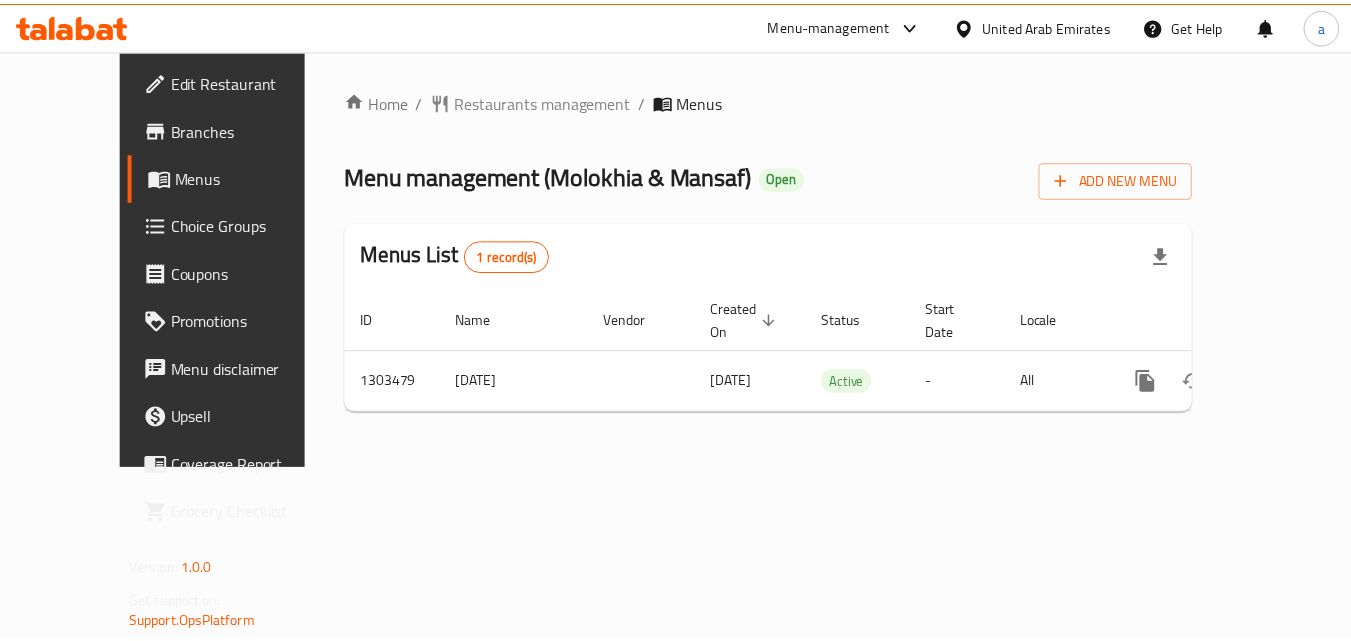 scroll, scrollTop: 0, scrollLeft: 0, axis: both 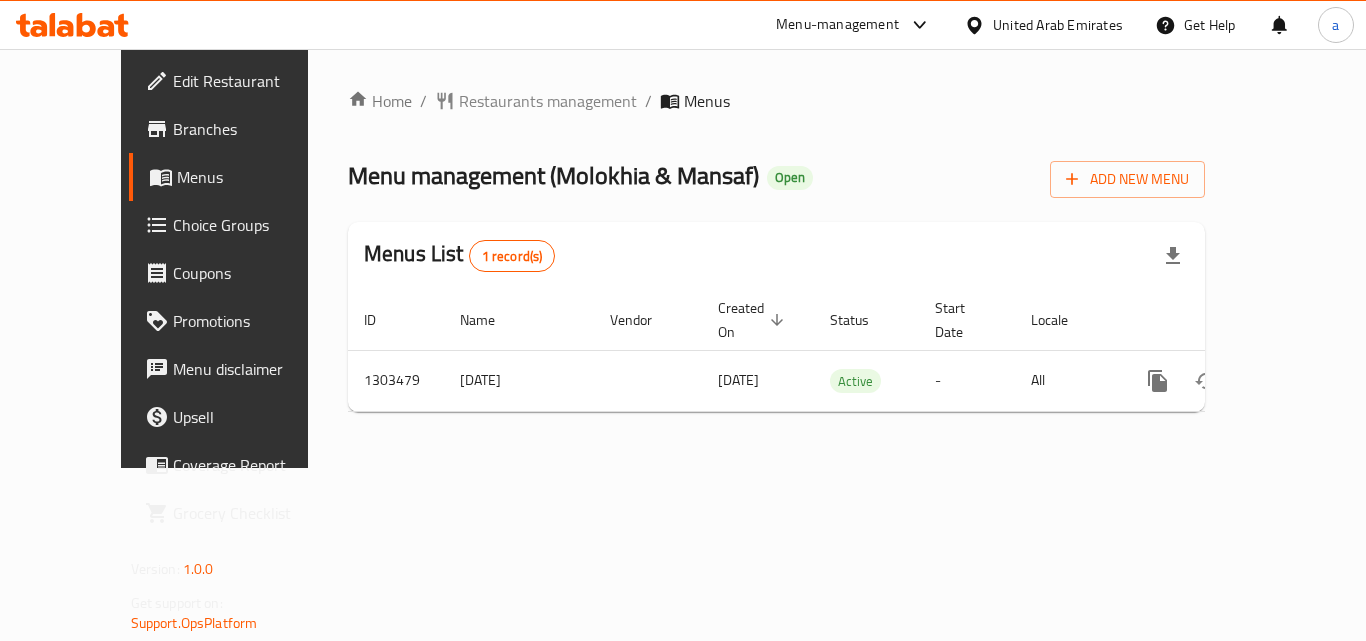 click on "Restaurants management" at bounding box center (548, 101) 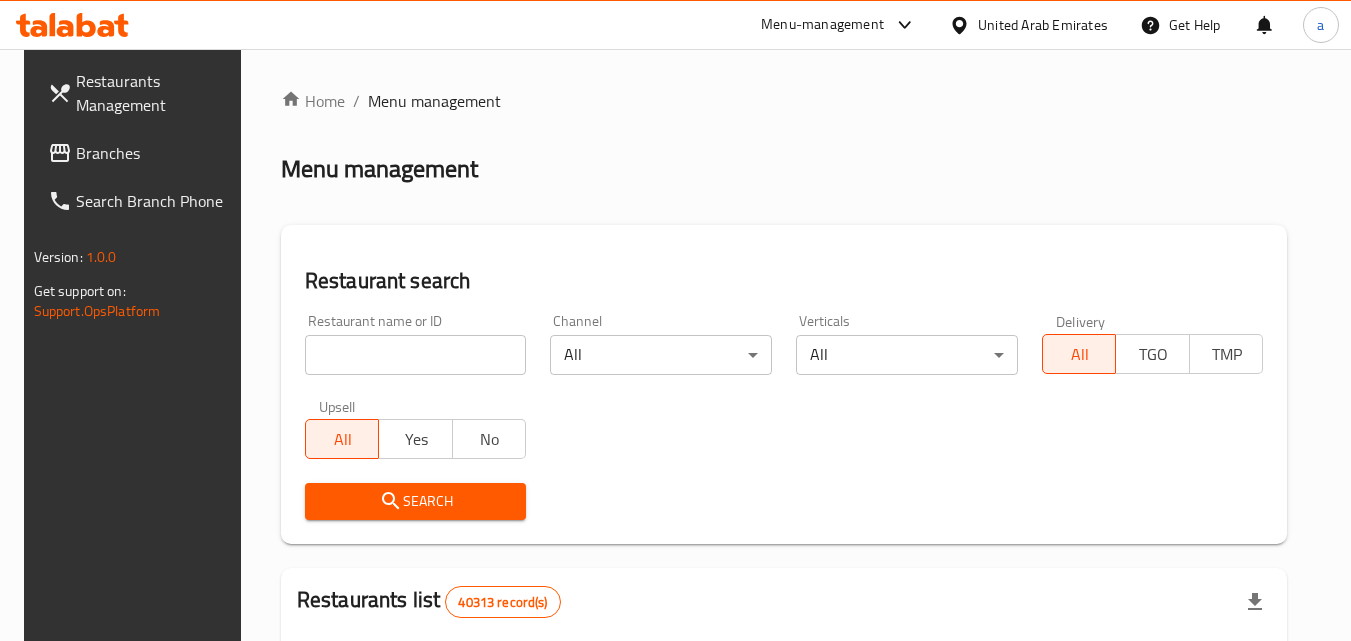 click at bounding box center [416, 355] 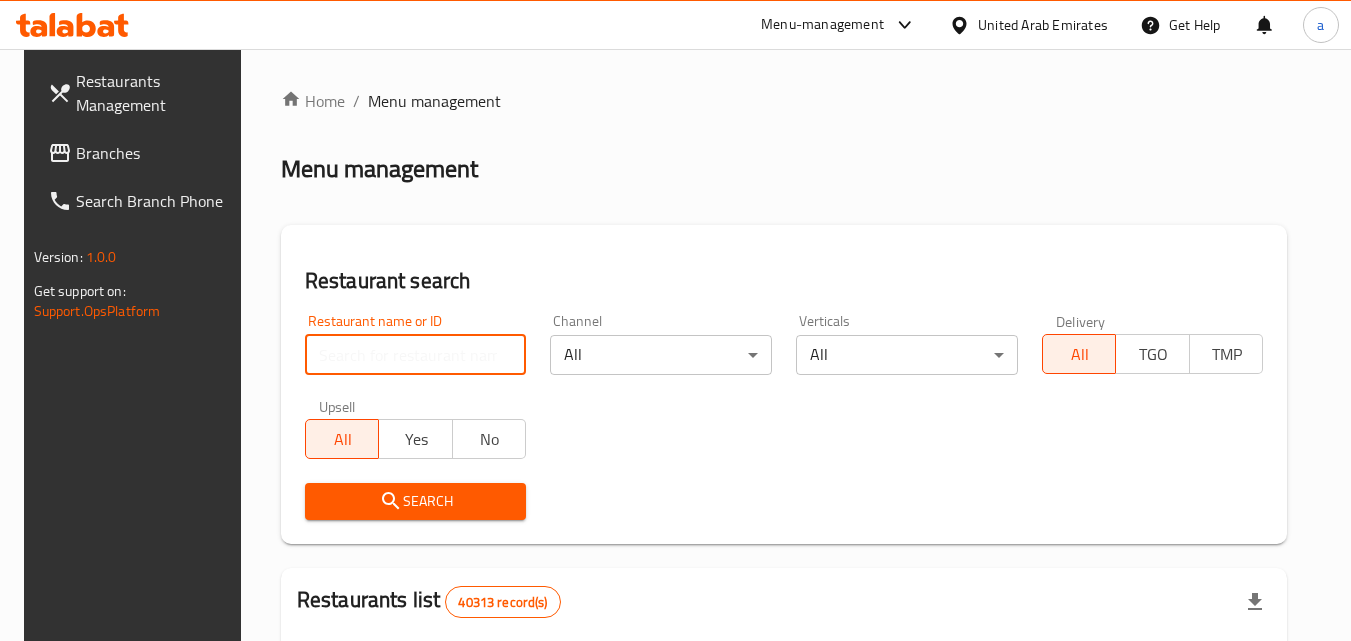 paste on "702848" 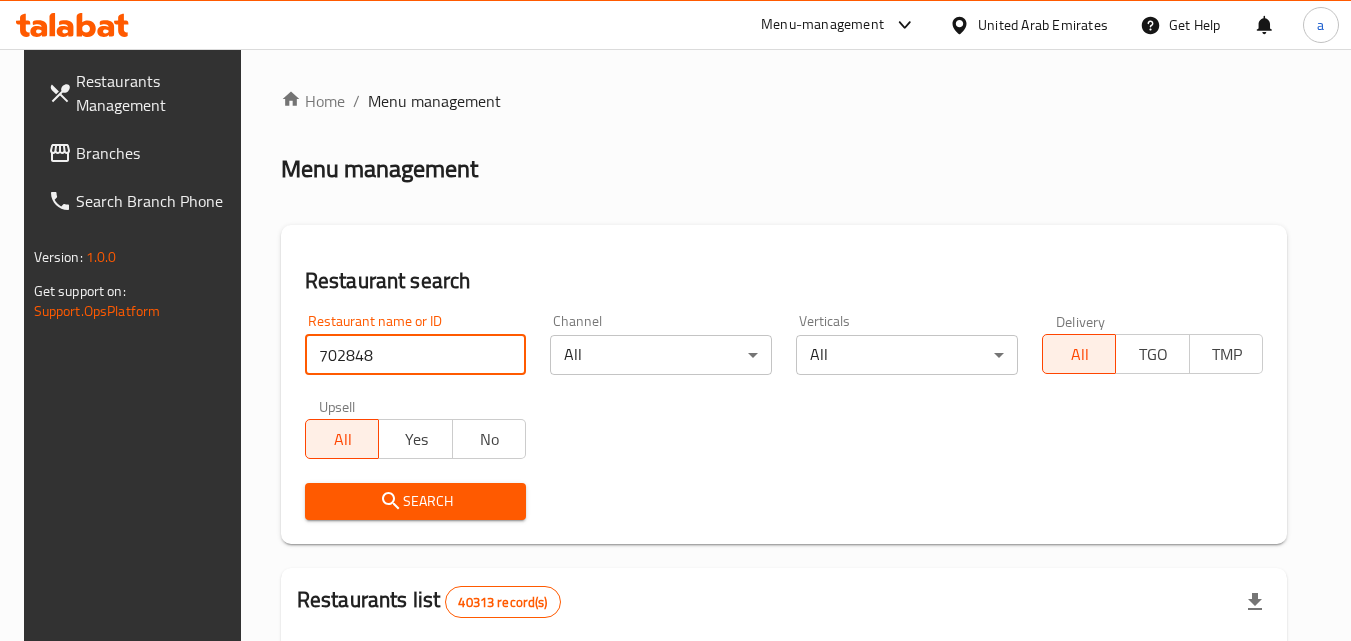 type on "702848" 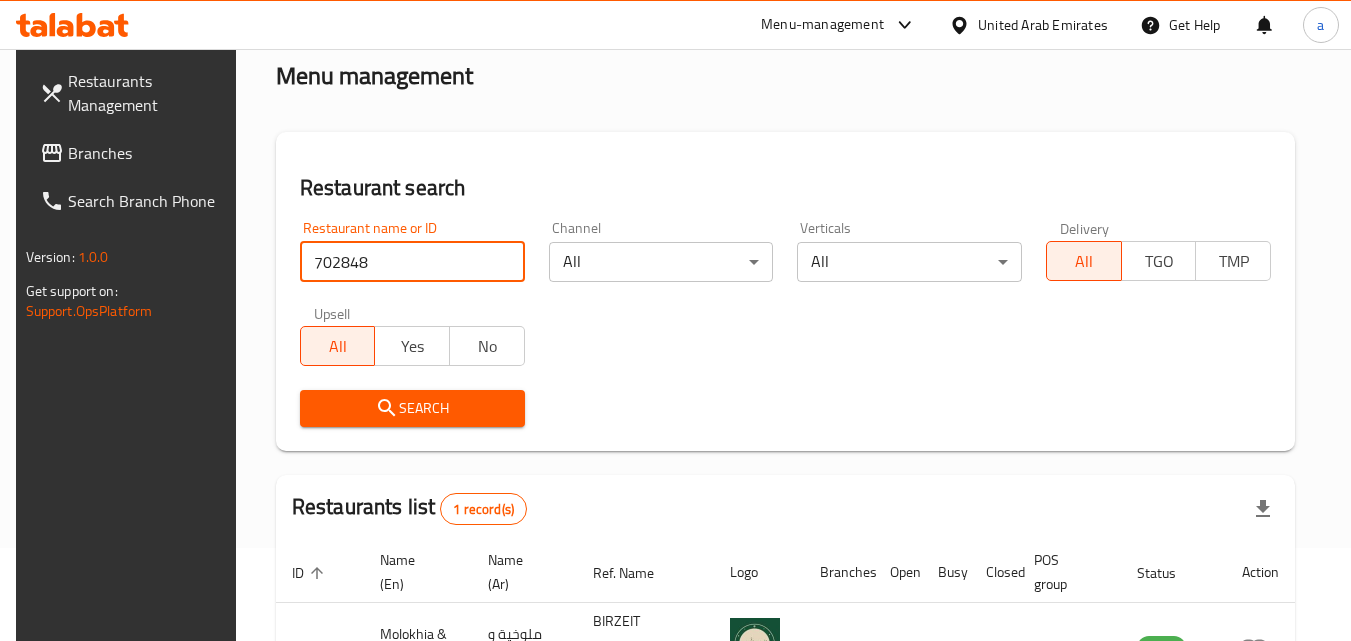 scroll, scrollTop: 251, scrollLeft: 0, axis: vertical 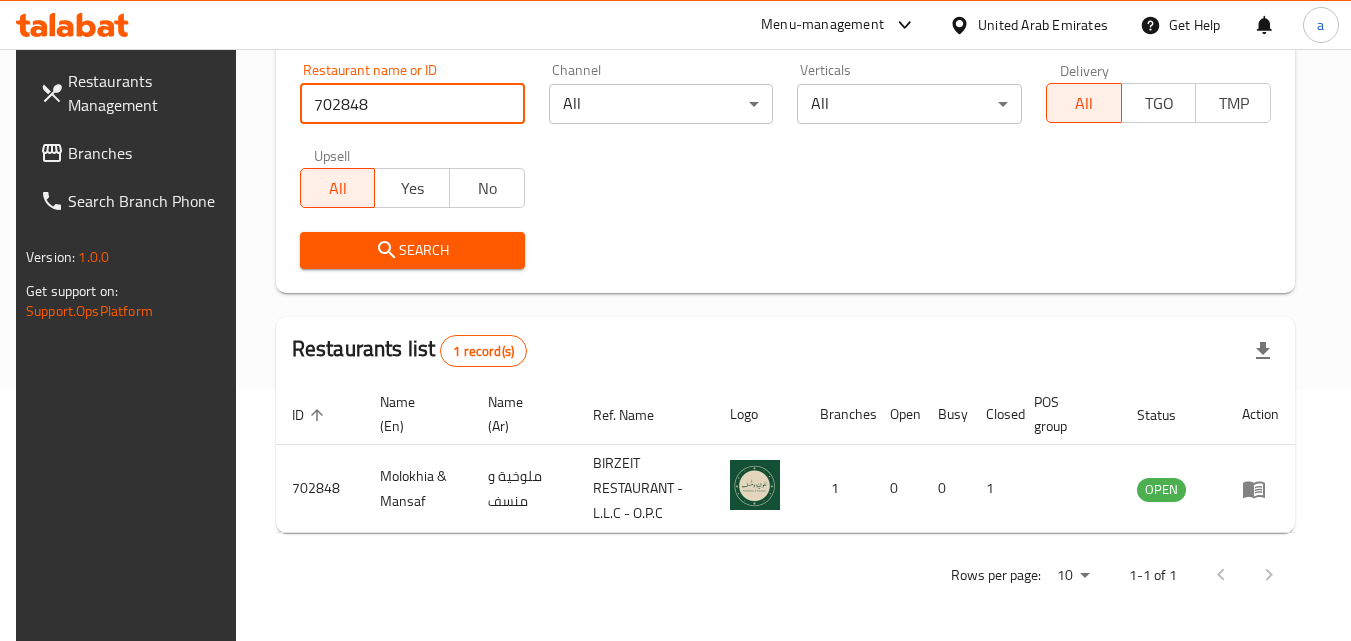 click on "Search" at bounding box center (785, 250) 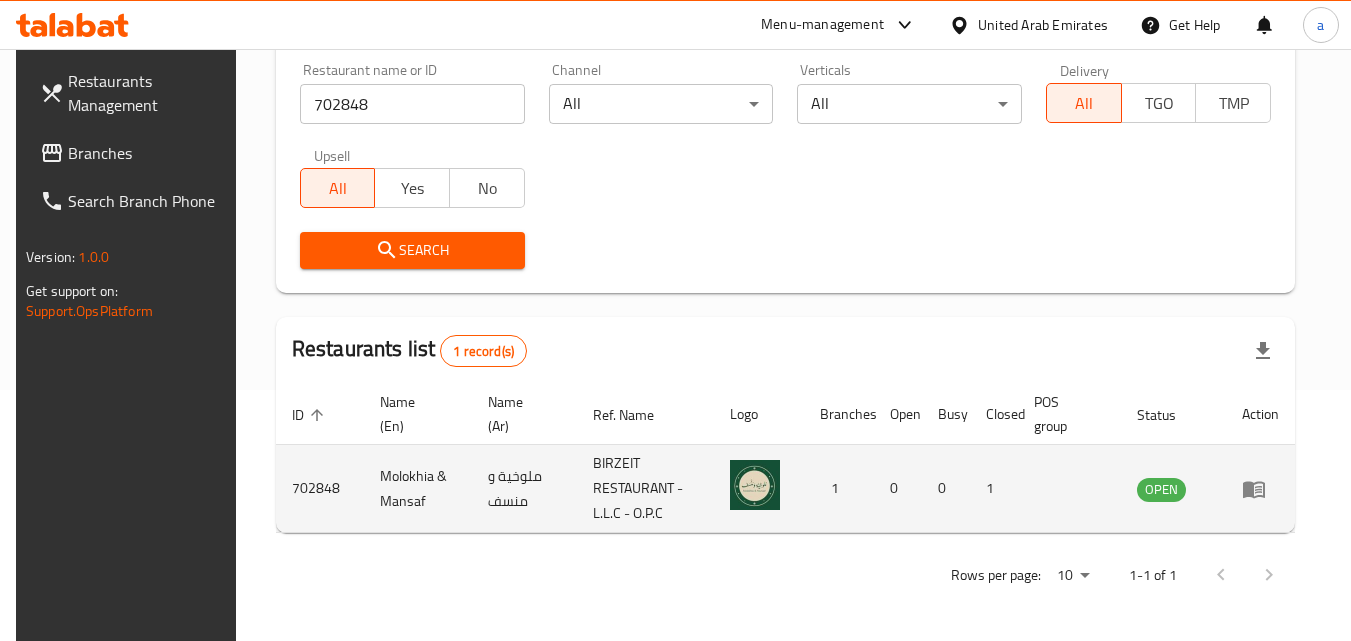 click on "BIRZEIT RESTAURANT - L.L.C - O.P.C" at bounding box center [645, 489] 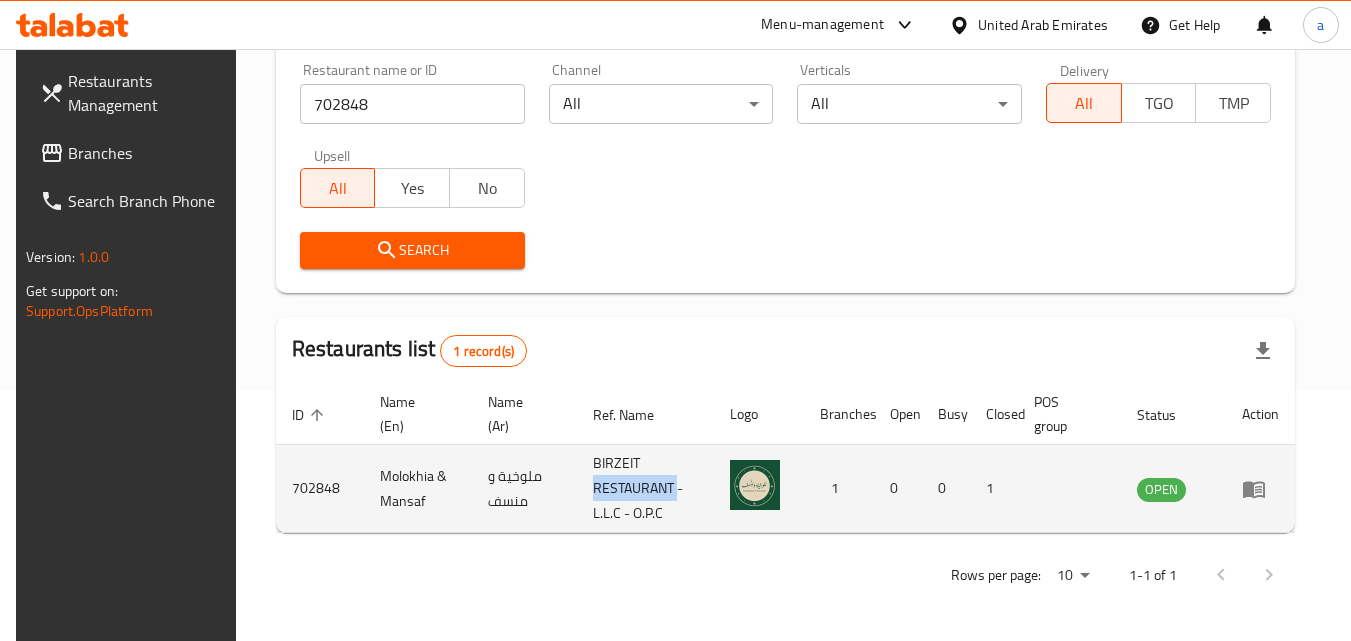 click on "BIRZEIT RESTAURANT - L.L.C - O.P.C" at bounding box center [645, 489] 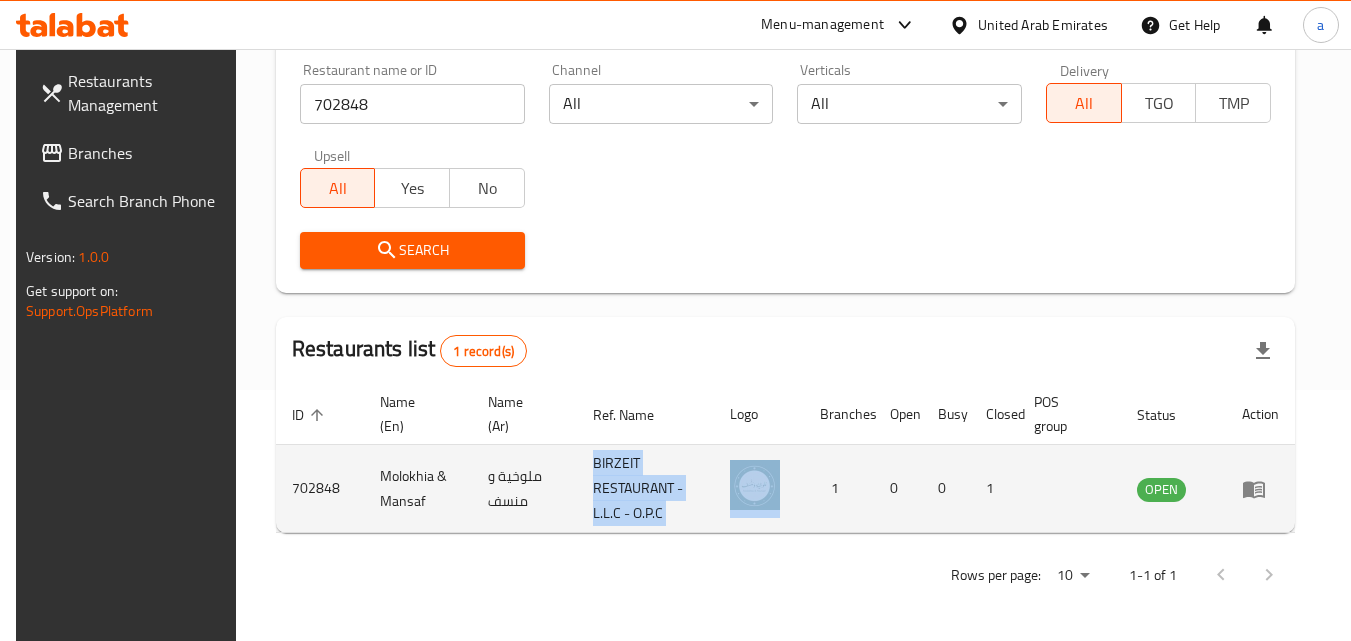 click on "BIRZEIT RESTAURANT - L.L.C - O.P.C" at bounding box center [645, 489] 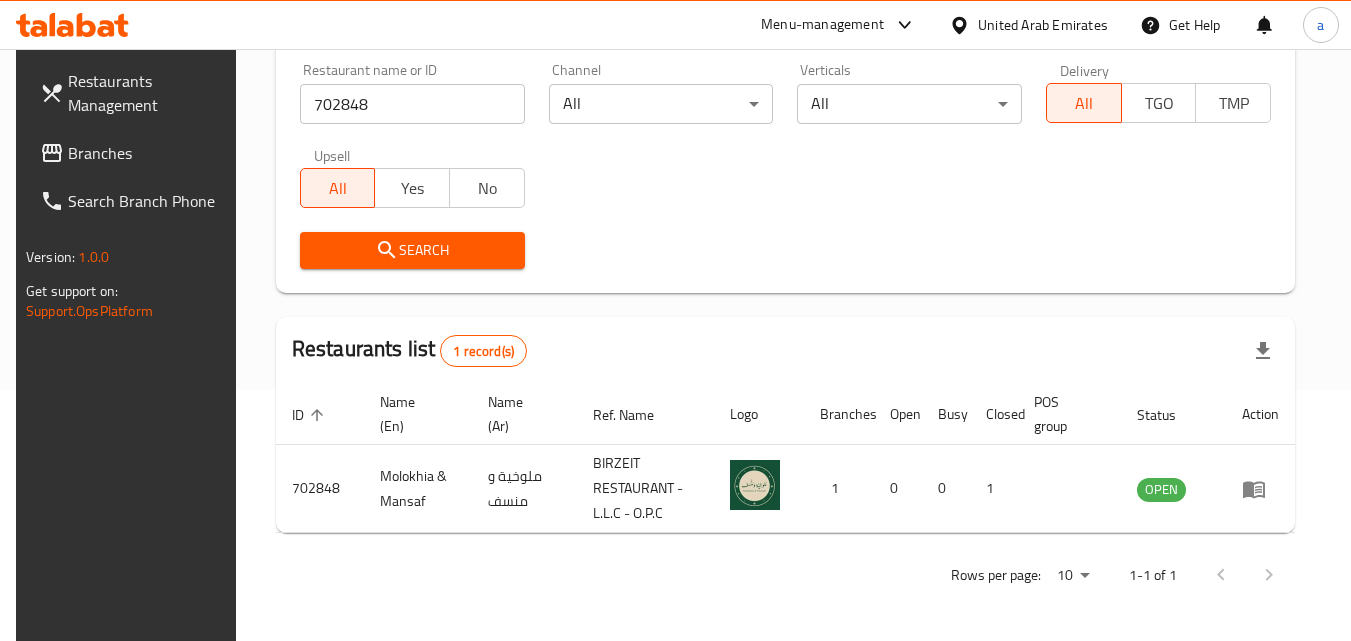 click on "Home / Menu management Menu management Restaurant search Restaurant name or ID 702848 Restaurant name or ID Channel All ​ Verticals All ​ Delivery All TGO TMP Upsell All Yes No   Search Restaurants list   1 record(s) ID sorted ascending Name (En) Name (Ar) Ref. Name Logo Branches Open Busy Closed POS group Status Action 702848 Molokhia & Mansaf  ملوخية و منسف BIRZEIT RESTAURANT - L.L.C - O.P.C 1 0 0 1 OPEN Rows per page: 10 1-1 of 1" at bounding box center (785, 219) 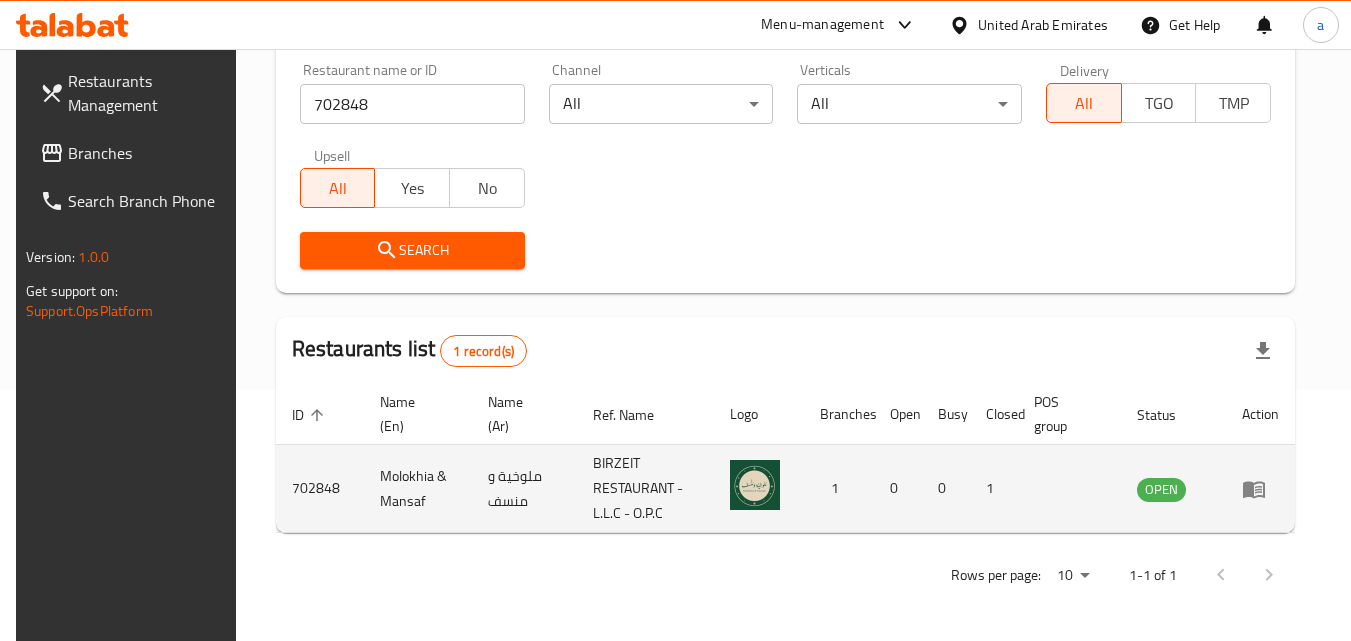 click on "ملوخية و منسف" at bounding box center [524, 489] 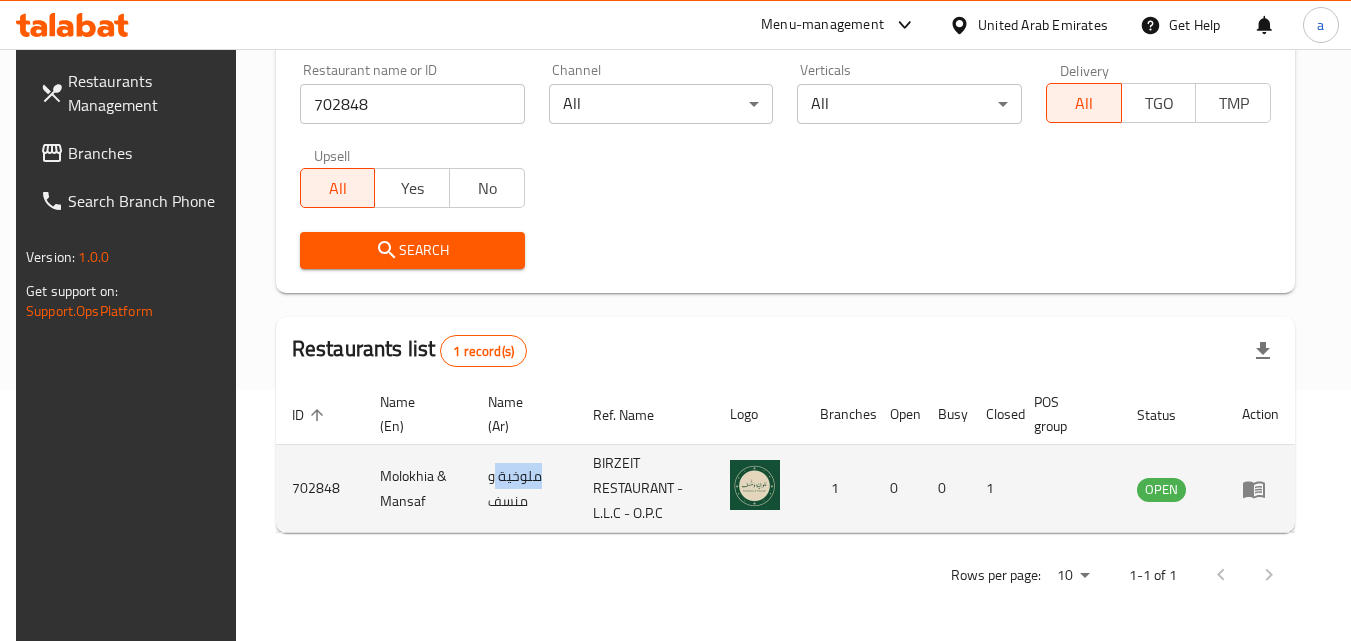 click on "ملوخية و منسف" at bounding box center [524, 489] 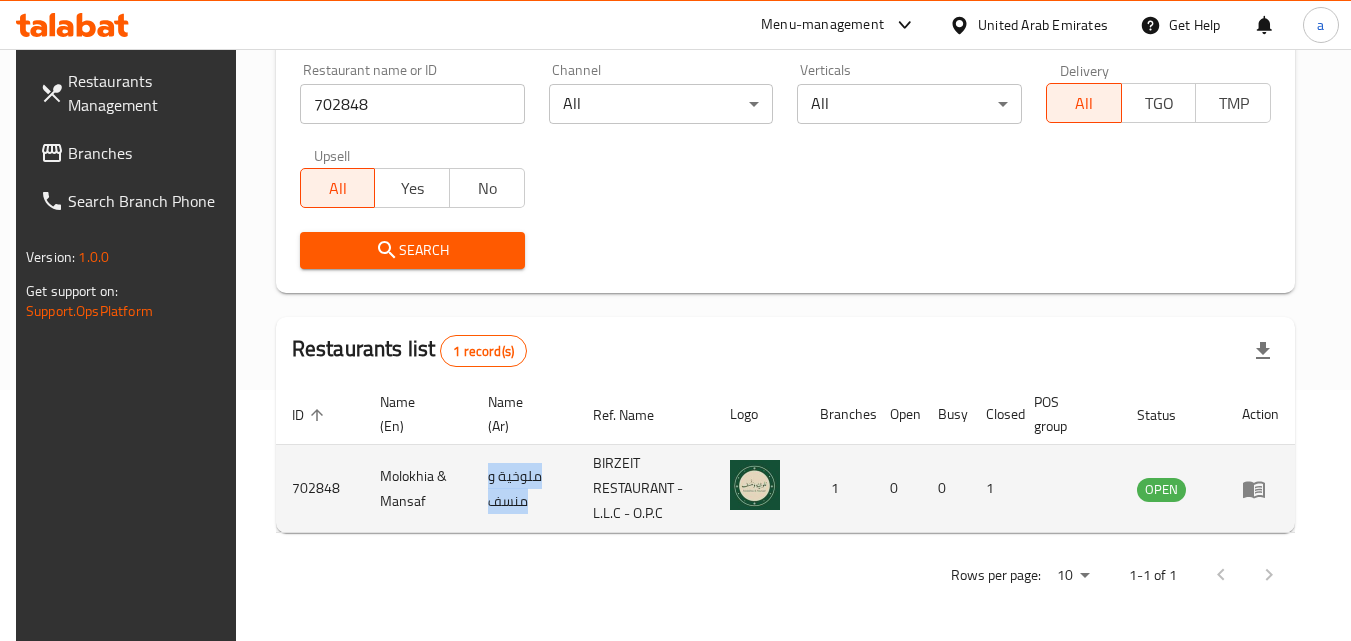 click on "ملوخية و منسف" at bounding box center (524, 489) 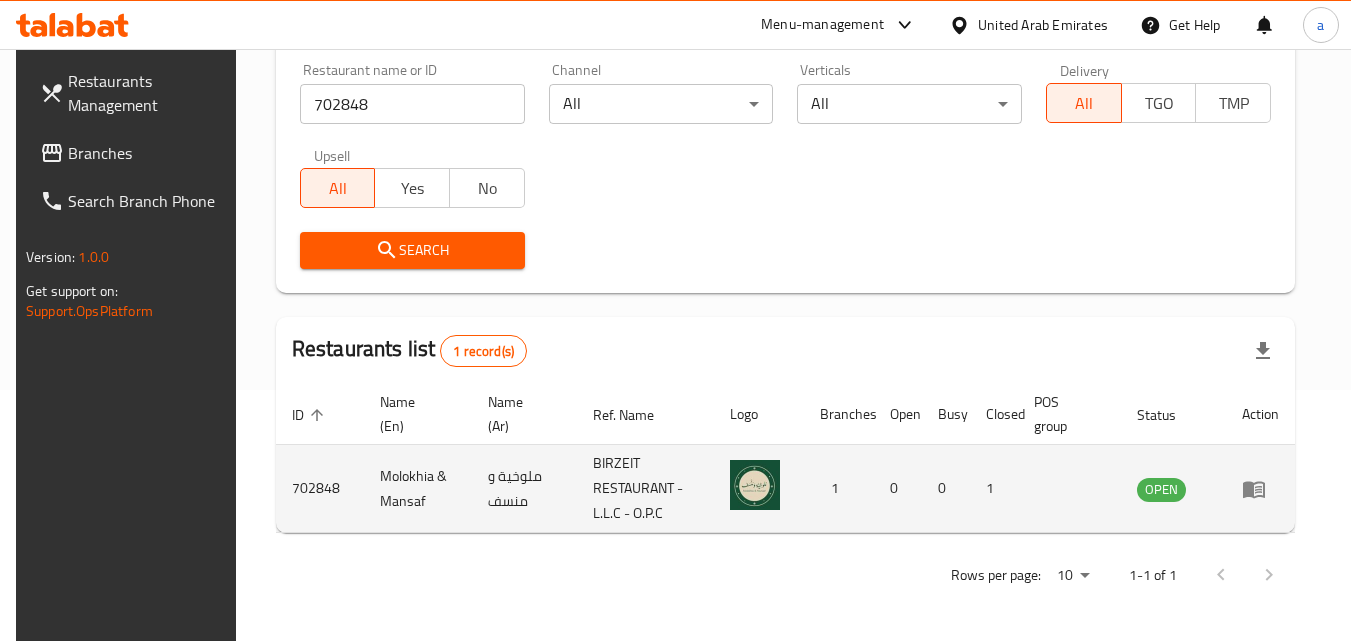 click on "Molokhia & Mansaf" at bounding box center (418, 489) 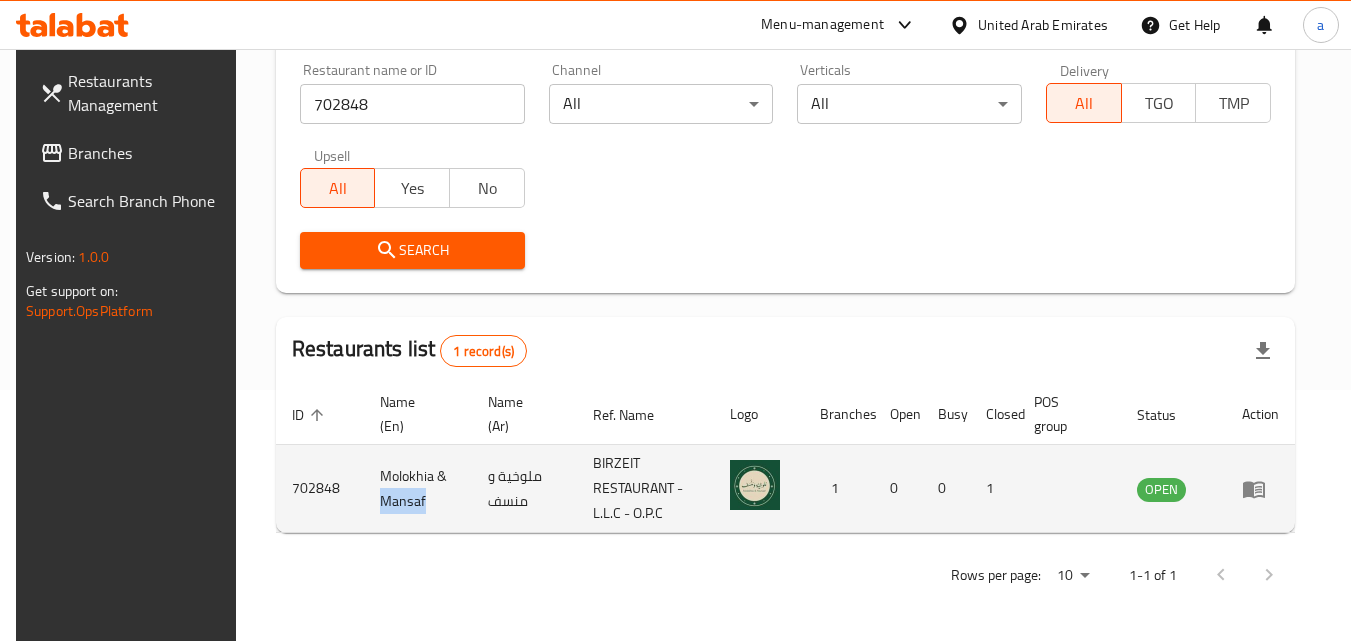 click on "Molokhia & Mansaf" at bounding box center [418, 489] 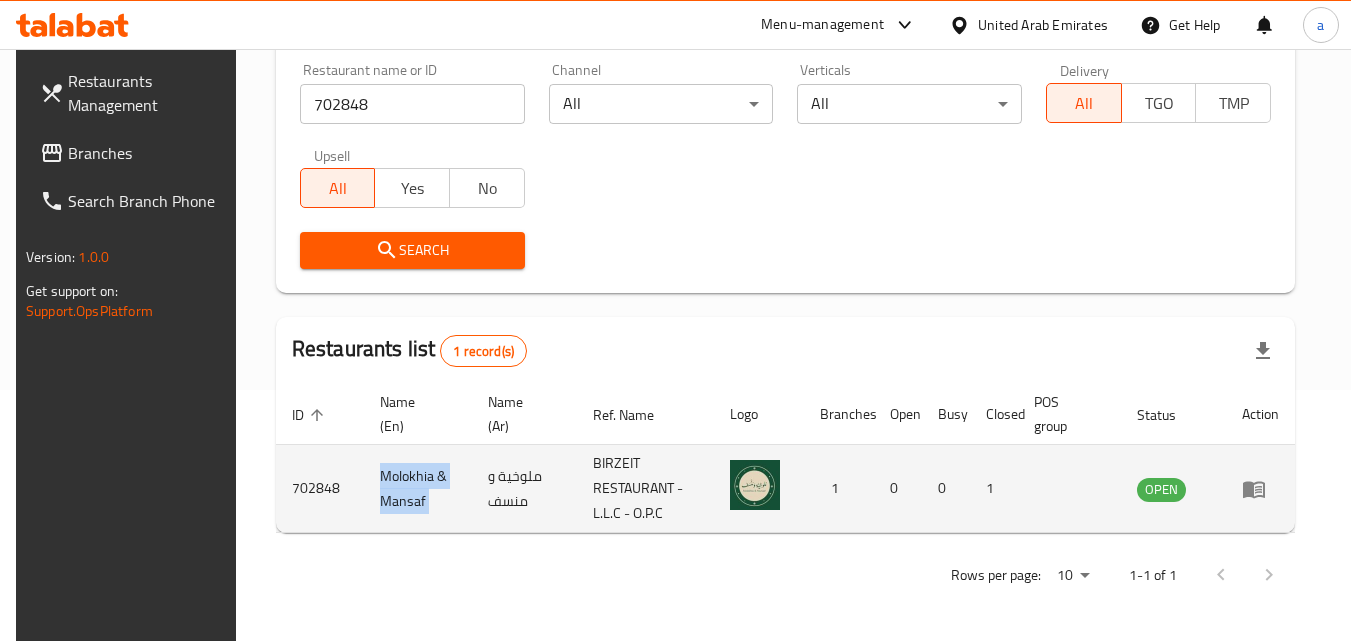 click on "Molokhia & Mansaf" at bounding box center (418, 489) 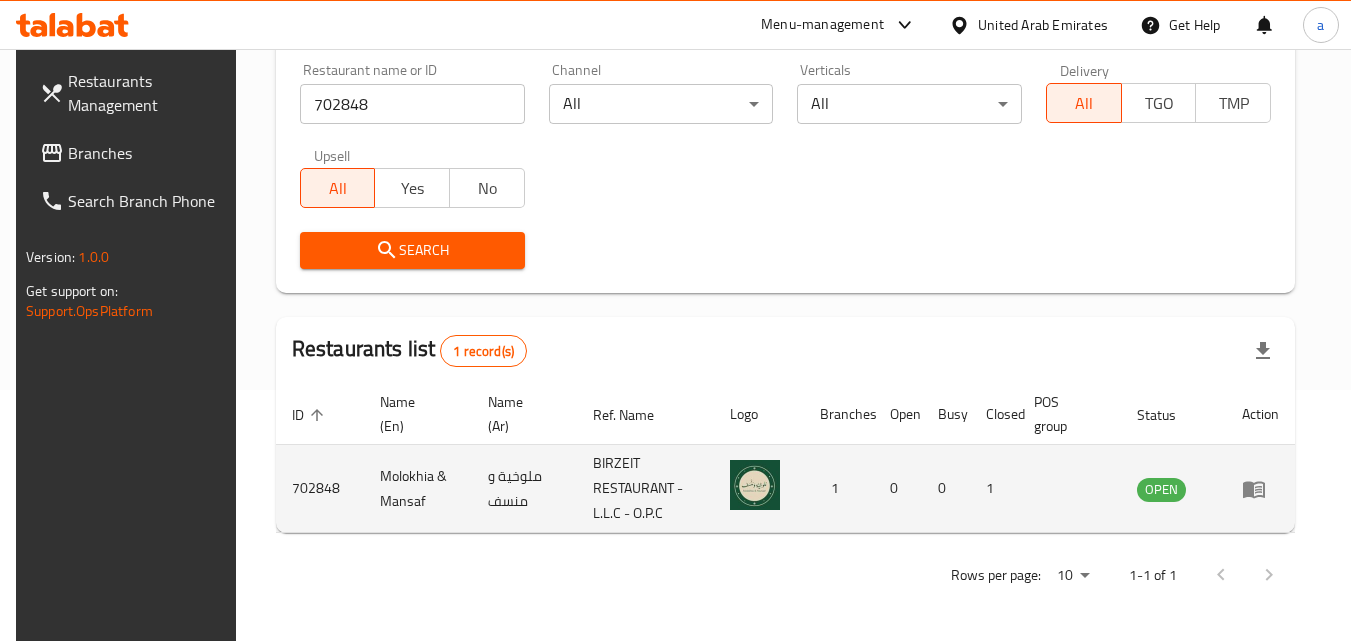 click on "702848" at bounding box center [320, 489] 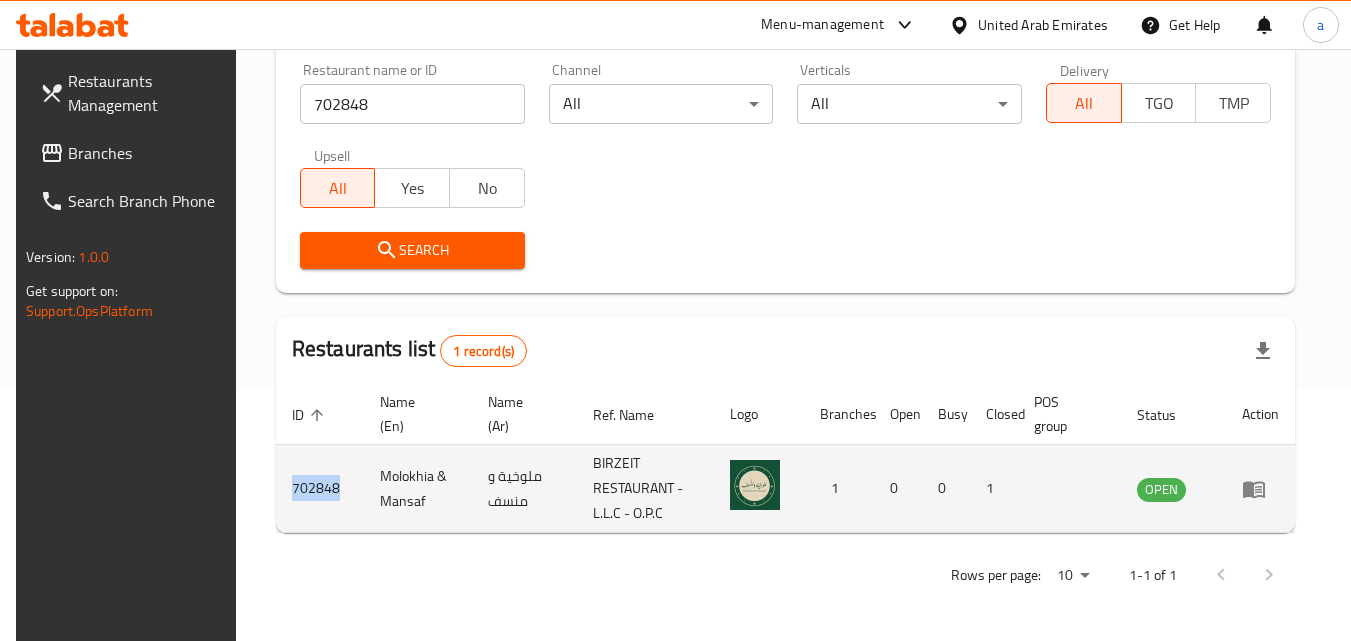 click on "702848" at bounding box center [320, 489] 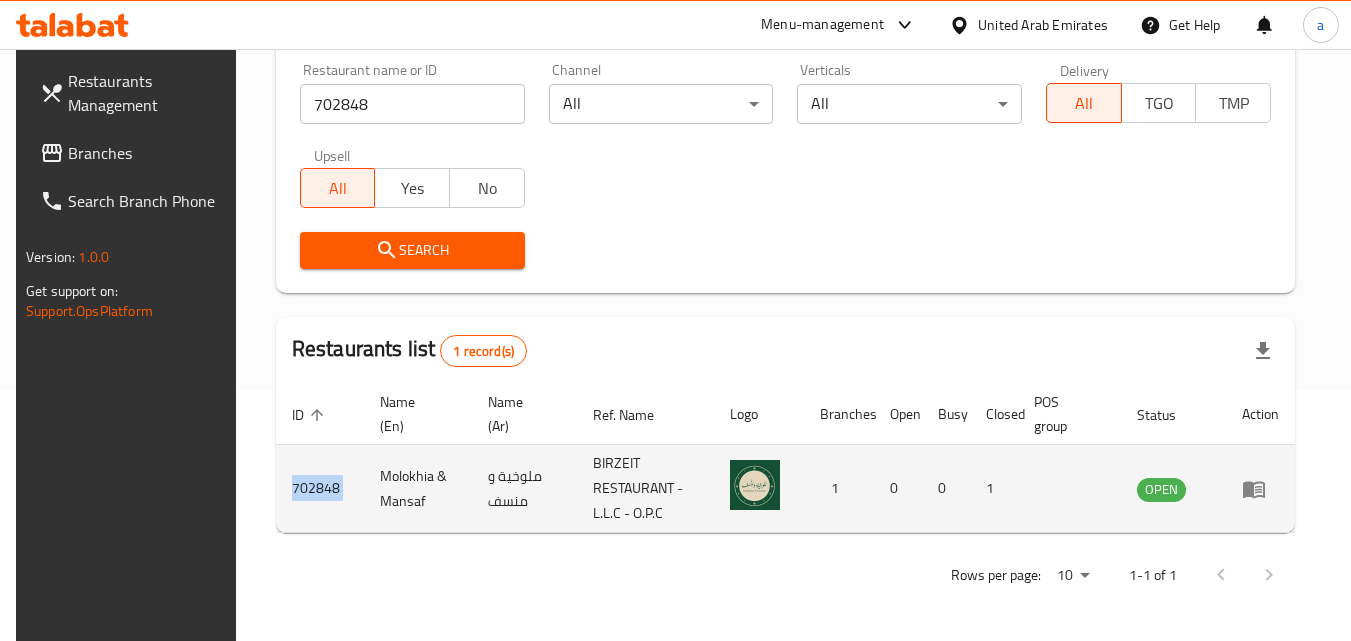 click on "702848" at bounding box center (320, 489) 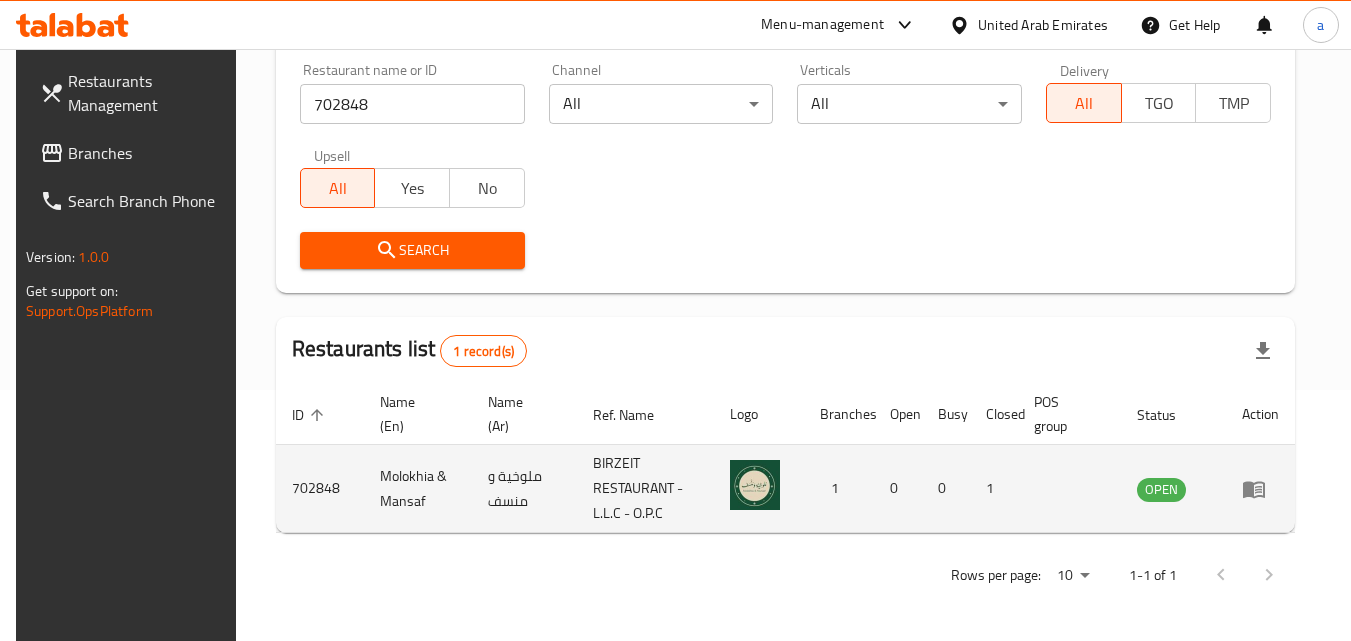 click on "BIRZEIT RESTAURANT - L.L.C - O.P.C" at bounding box center [645, 489] 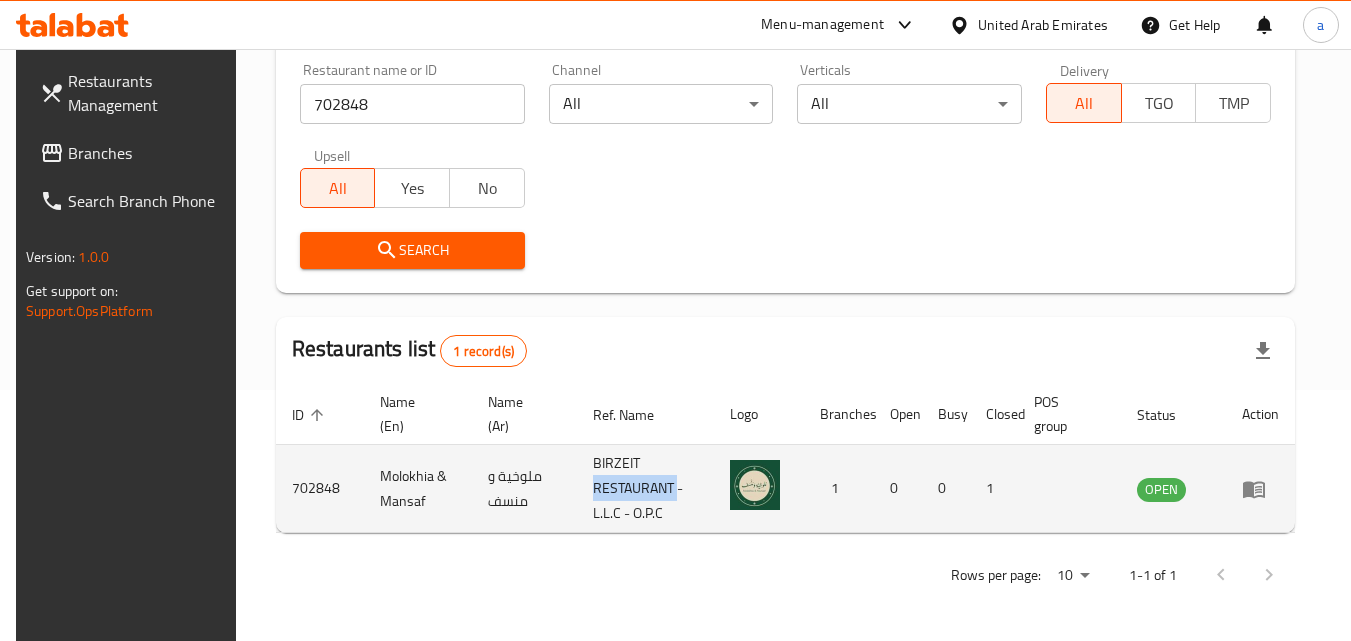 click on "BIRZEIT RESTAURANT - L.L.C - O.P.C" at bounding box center [645, 489] 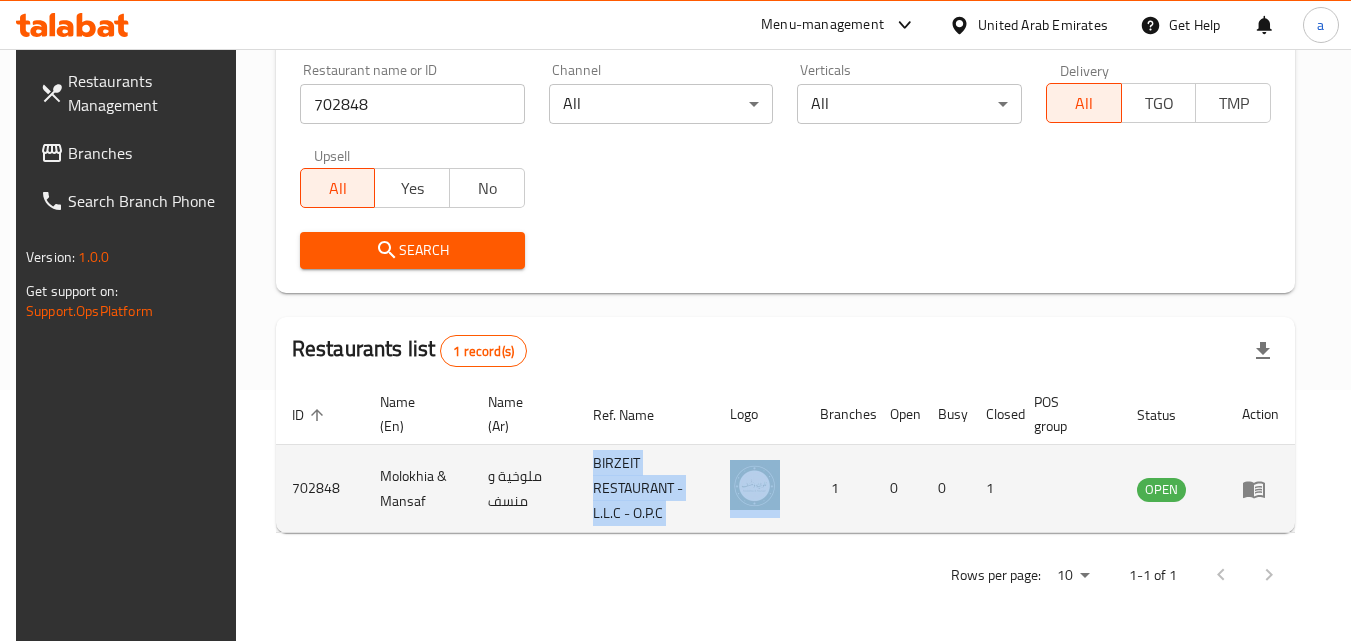 click on "BIRZEIT RESTAURANT - L.L.C - O.P.C" at bounding box center [645, 489] 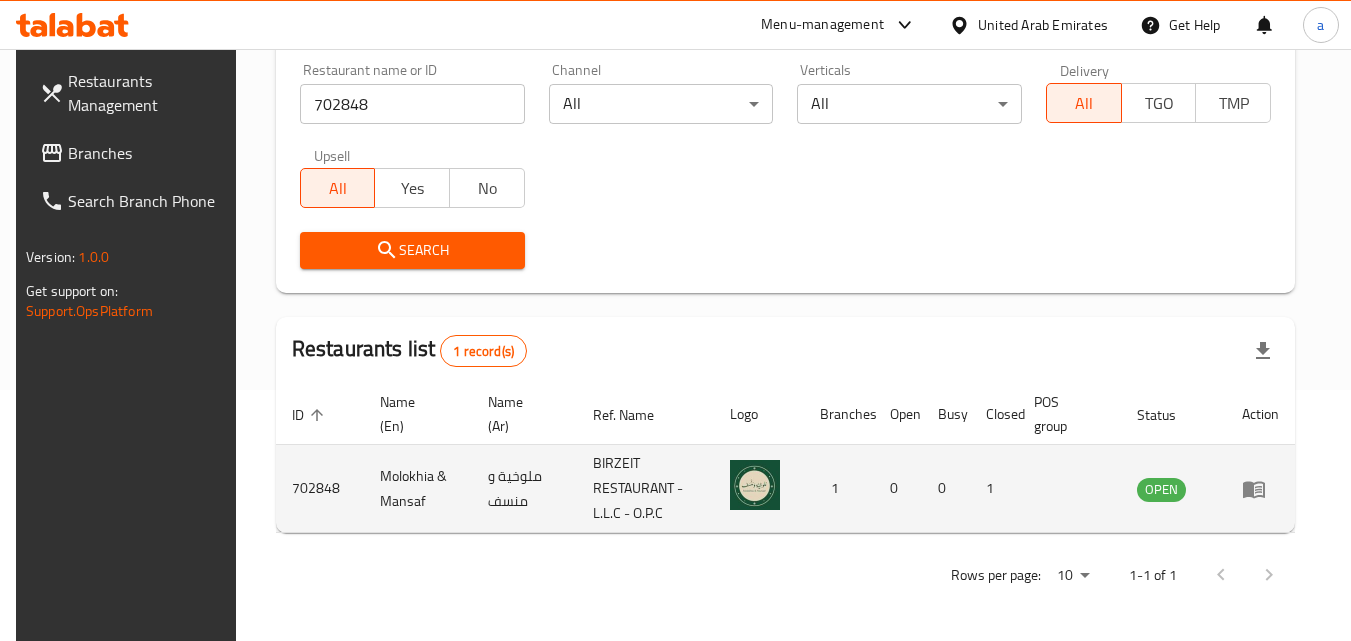 click on "0" at bounding box center [898, 489] 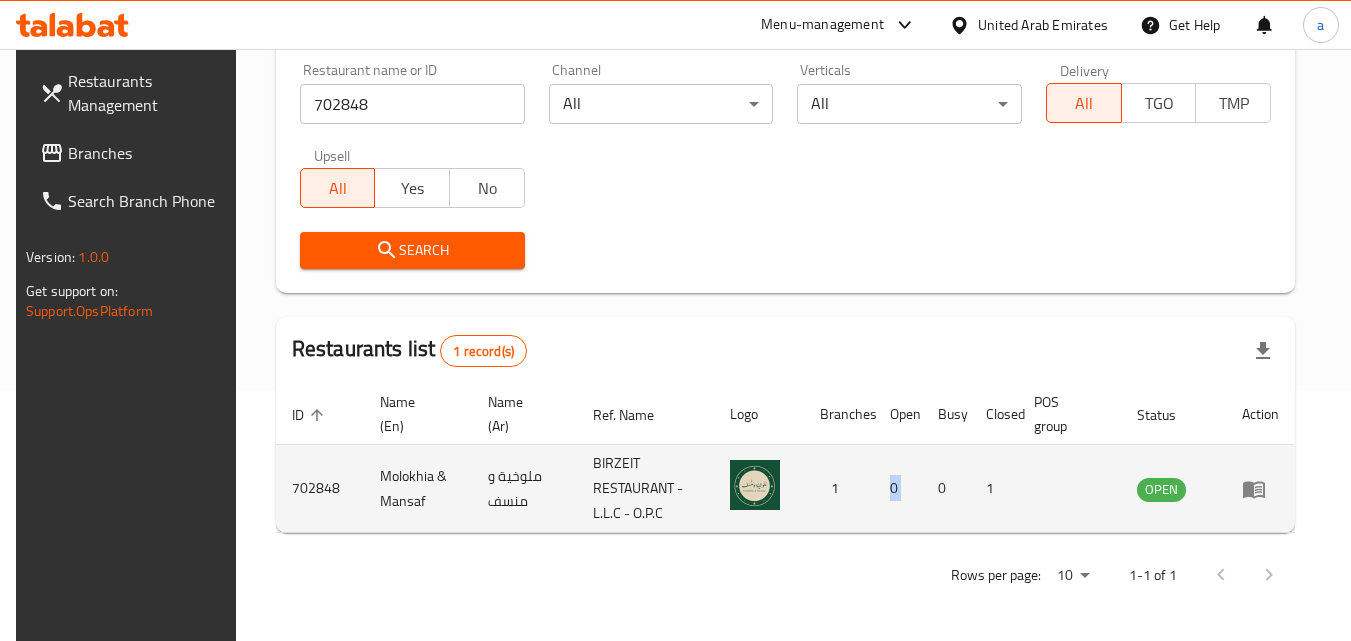 click on "0" at bounding box center (898, 489) 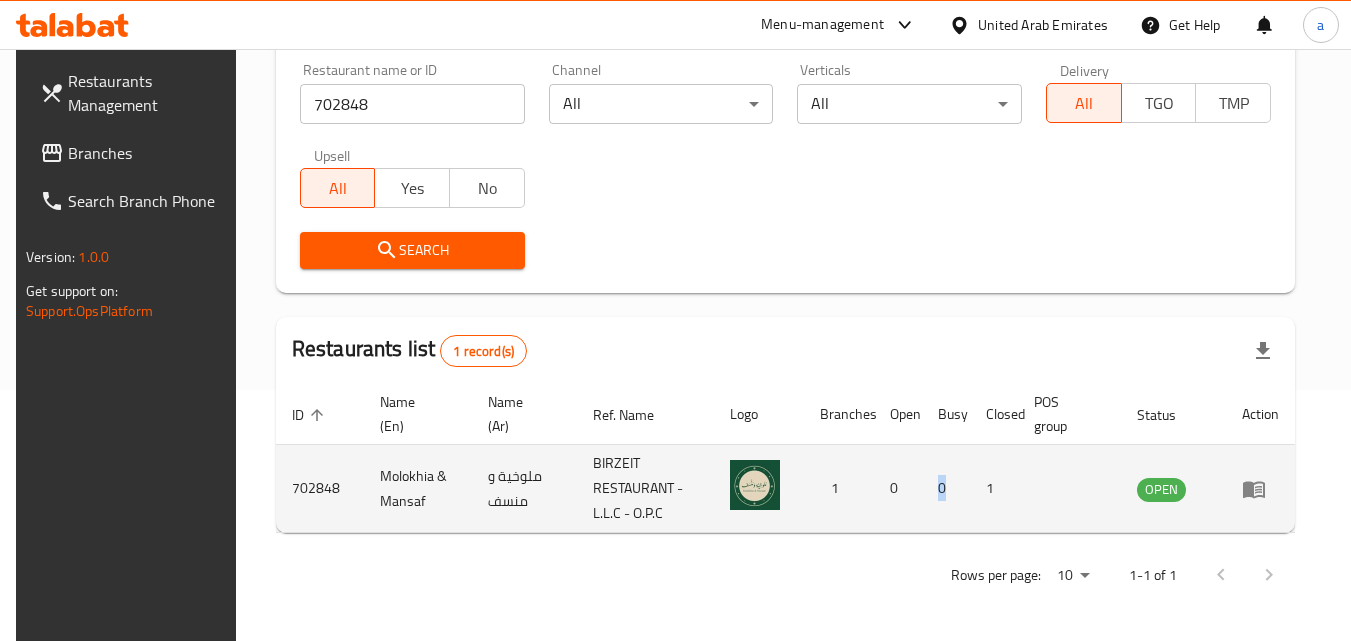 click on "0" at bounding box center (946, 489) 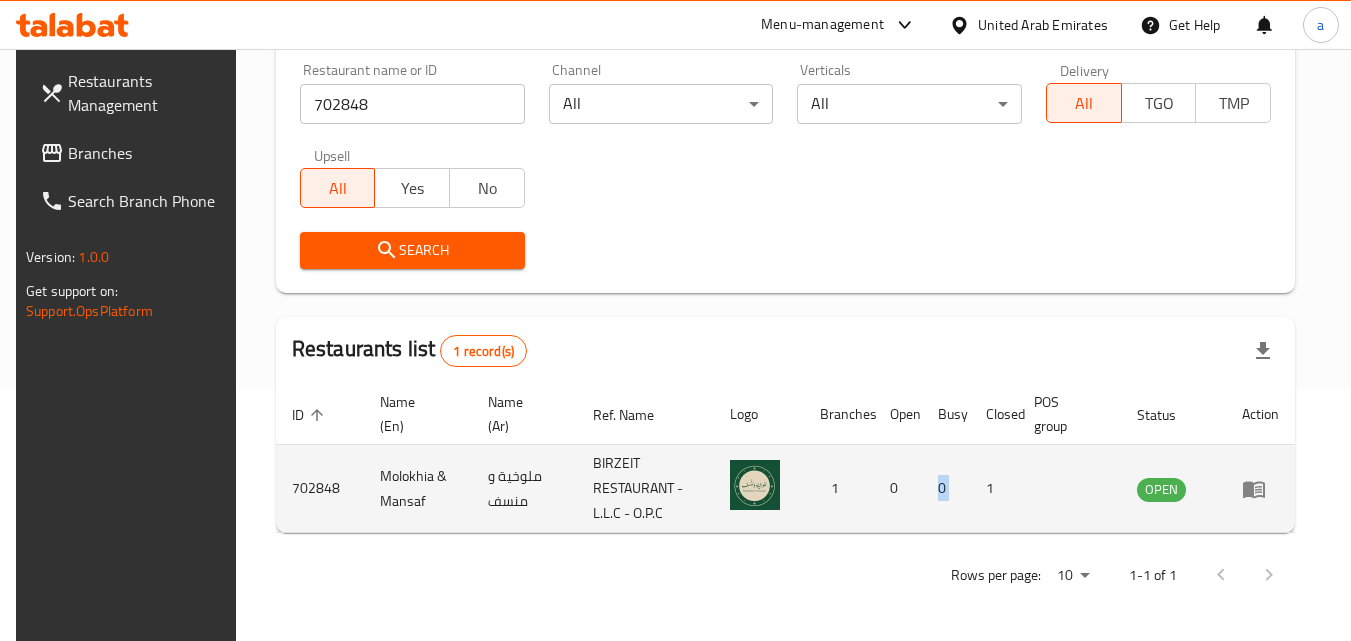 click on "0" at bounding box center [946, 489] 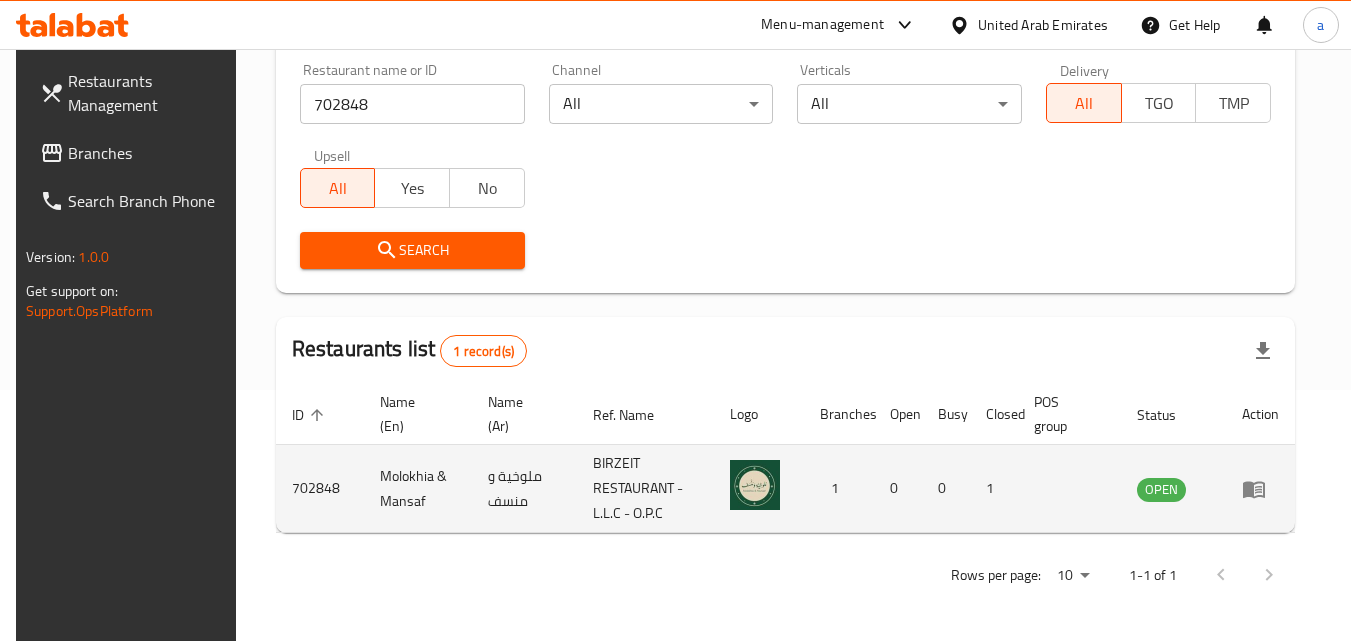 click on "1" at bounding box center [994, 489] 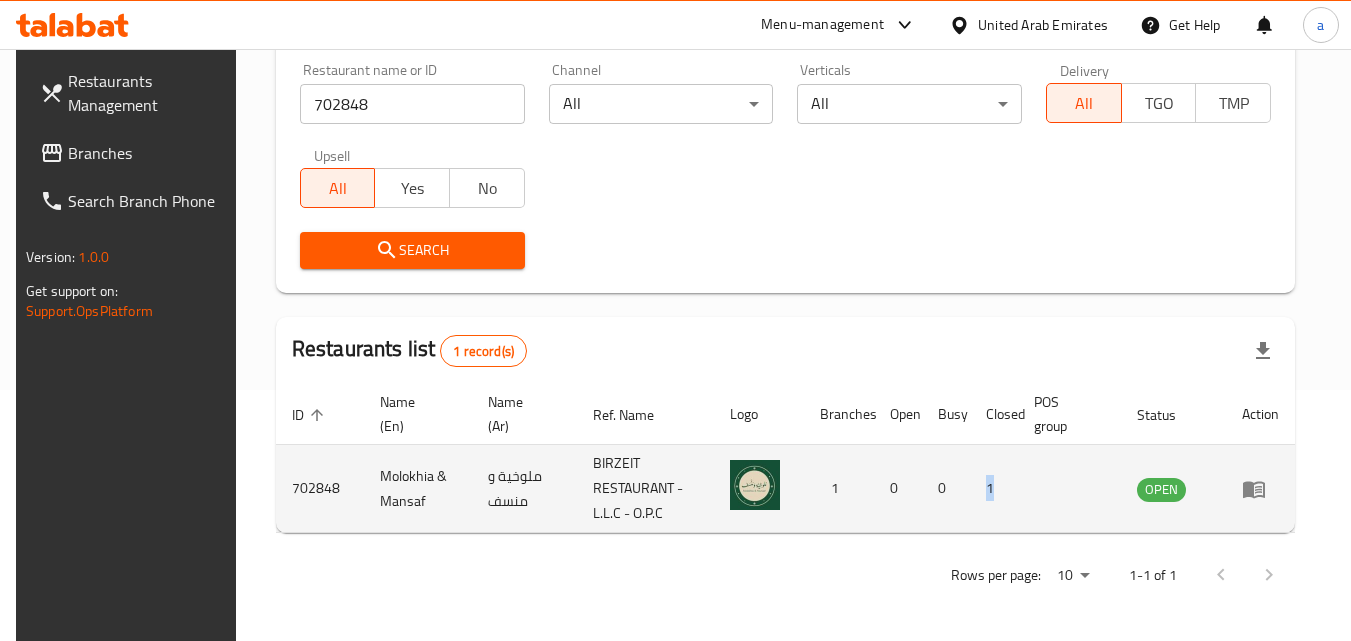 click on "1" at bounding box center [994, 489] 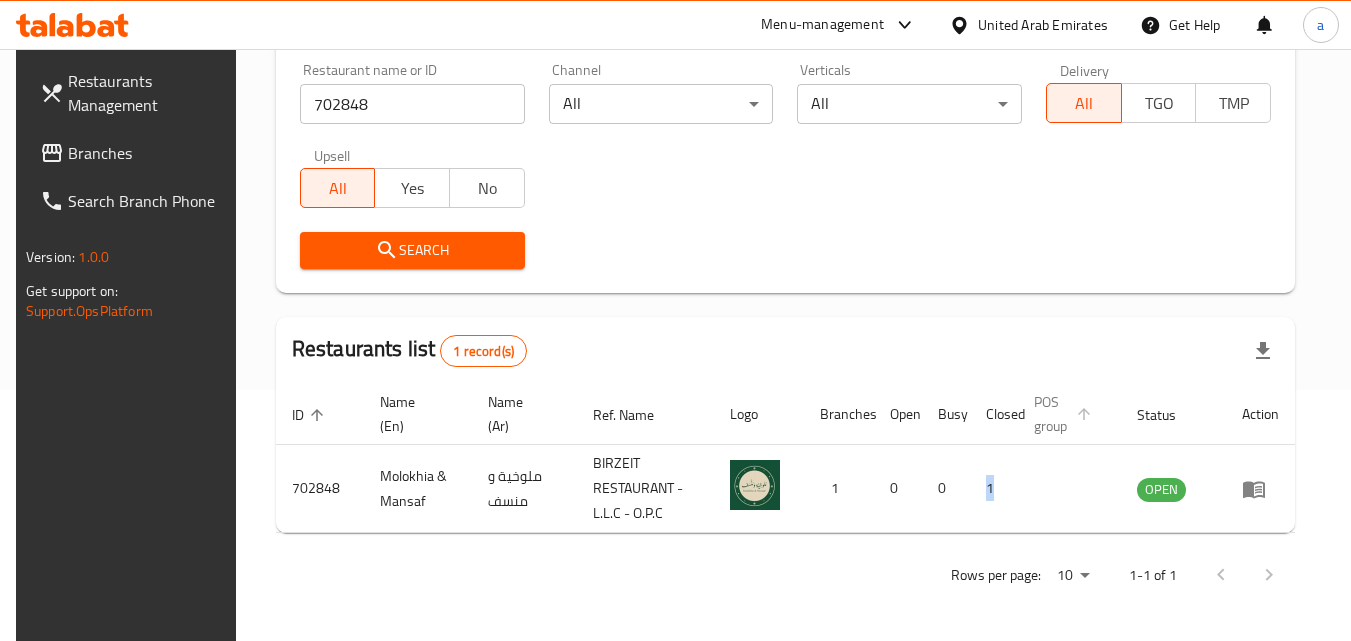 click on "POS group" at bounding box center [1065, 414] 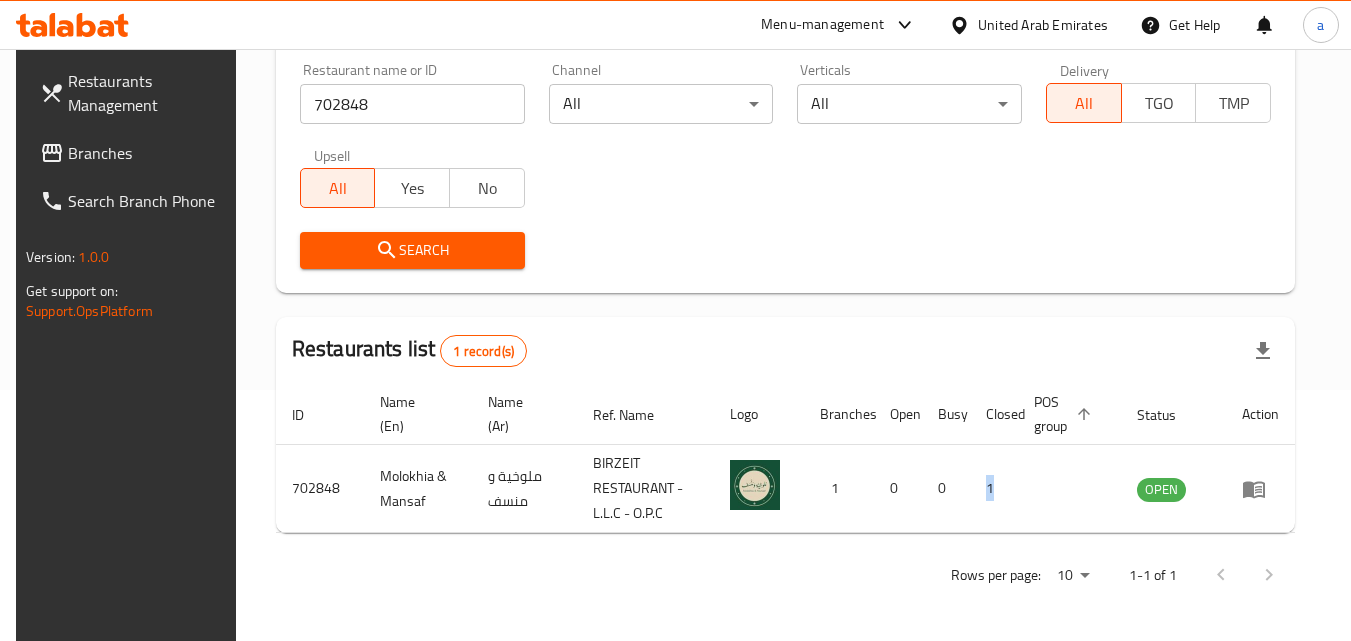 click on "POS group sorted ascending" at bounding box center [1065, 414] 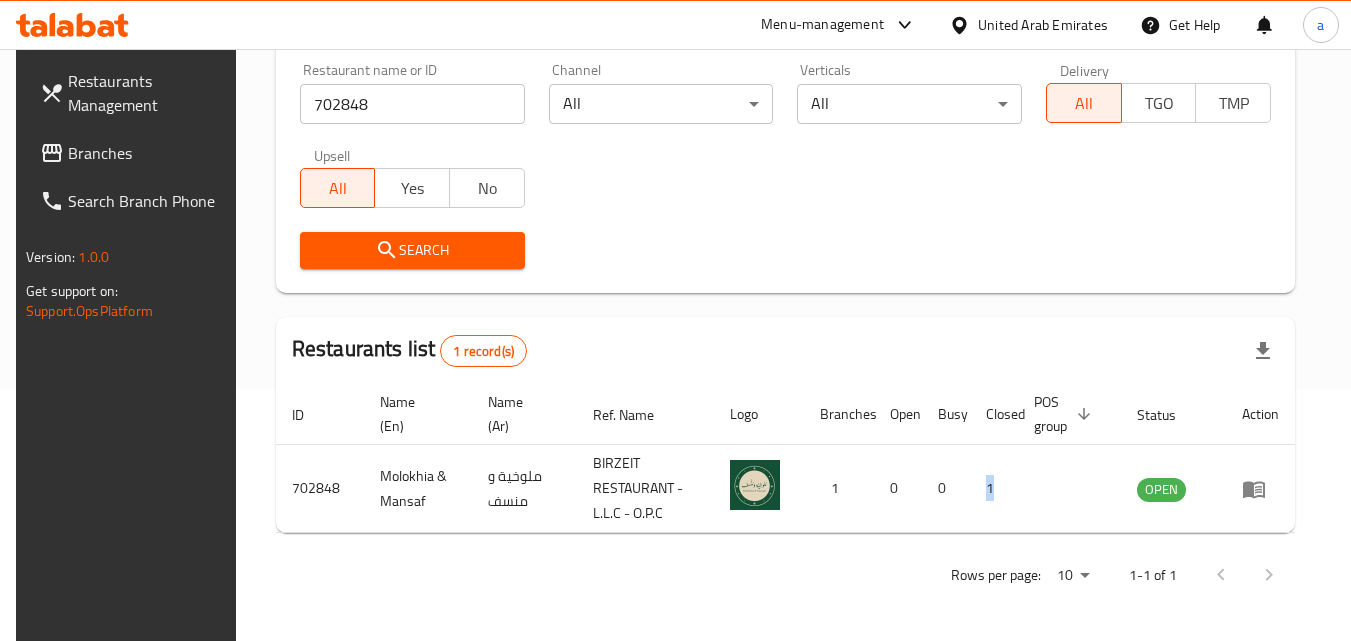 click on "POS group sorted descending" at bounding box center (1065, 414) 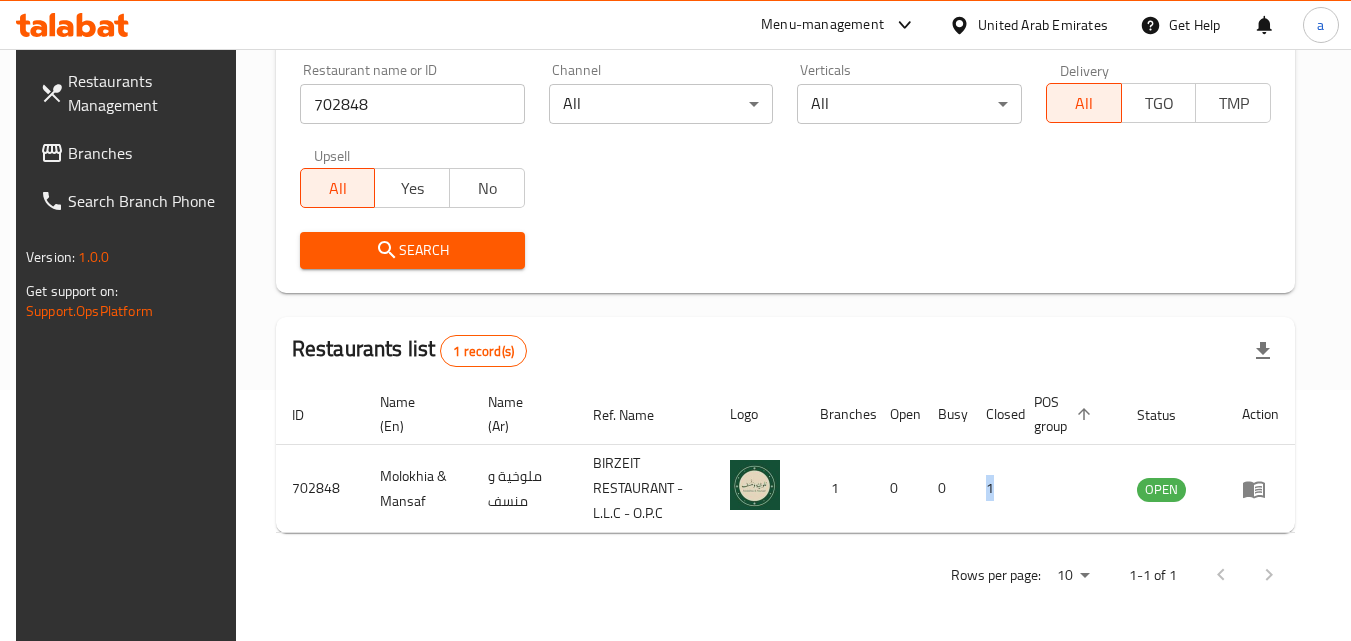 click on "POS group sorted ascending" at bounding box center [1065, 414] 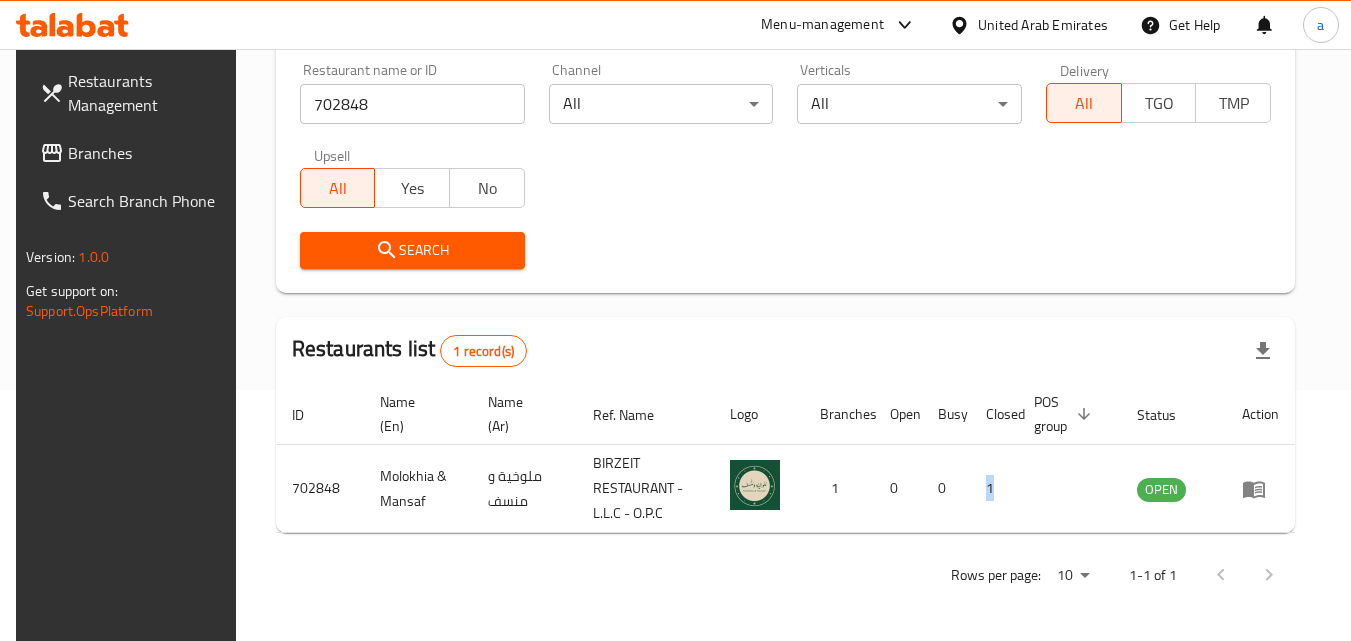 click on "POS group sorted descending" at bounding box center [1065, 414] 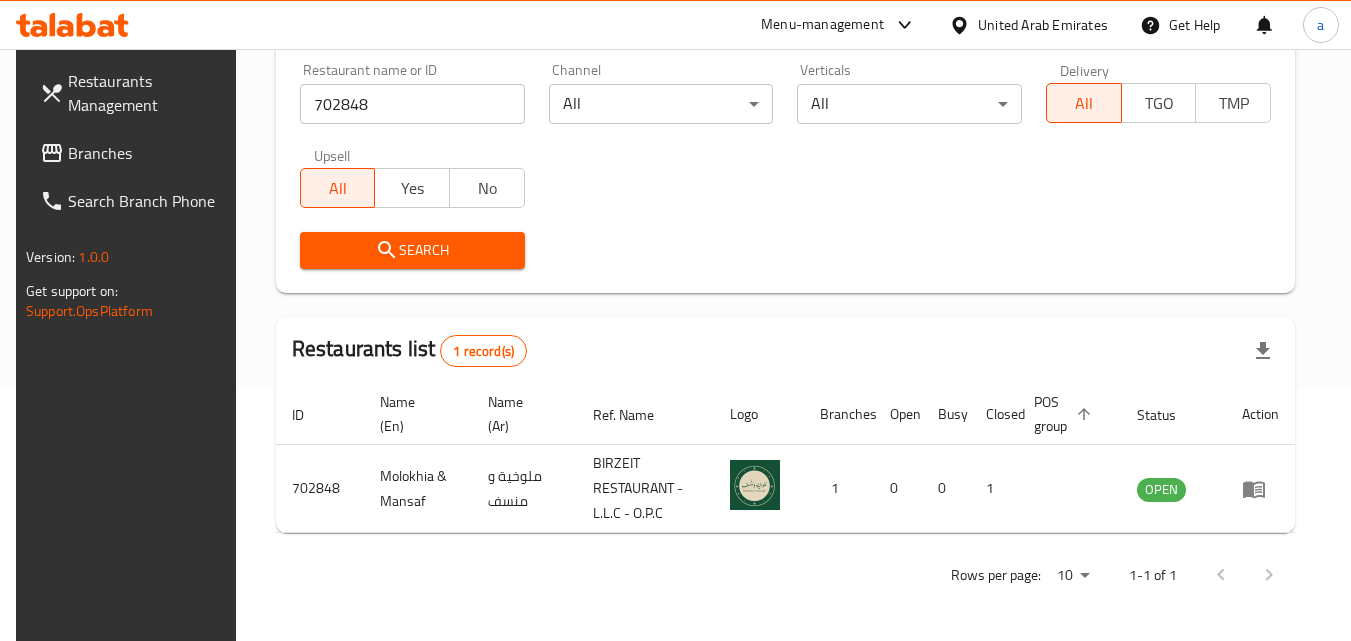 click on "Restaurants list   1 record(s)" at bounding box center [785, 351] 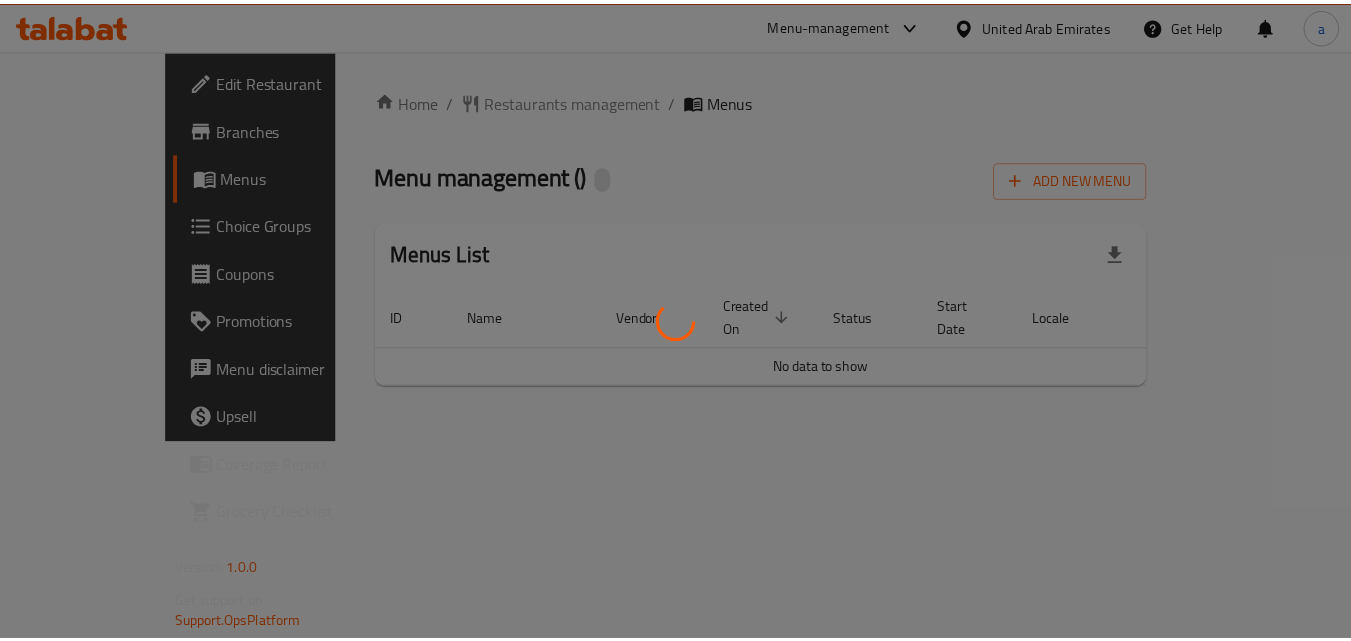 scroll, scrollTop: 0, scrollLeft: 0, axis: both 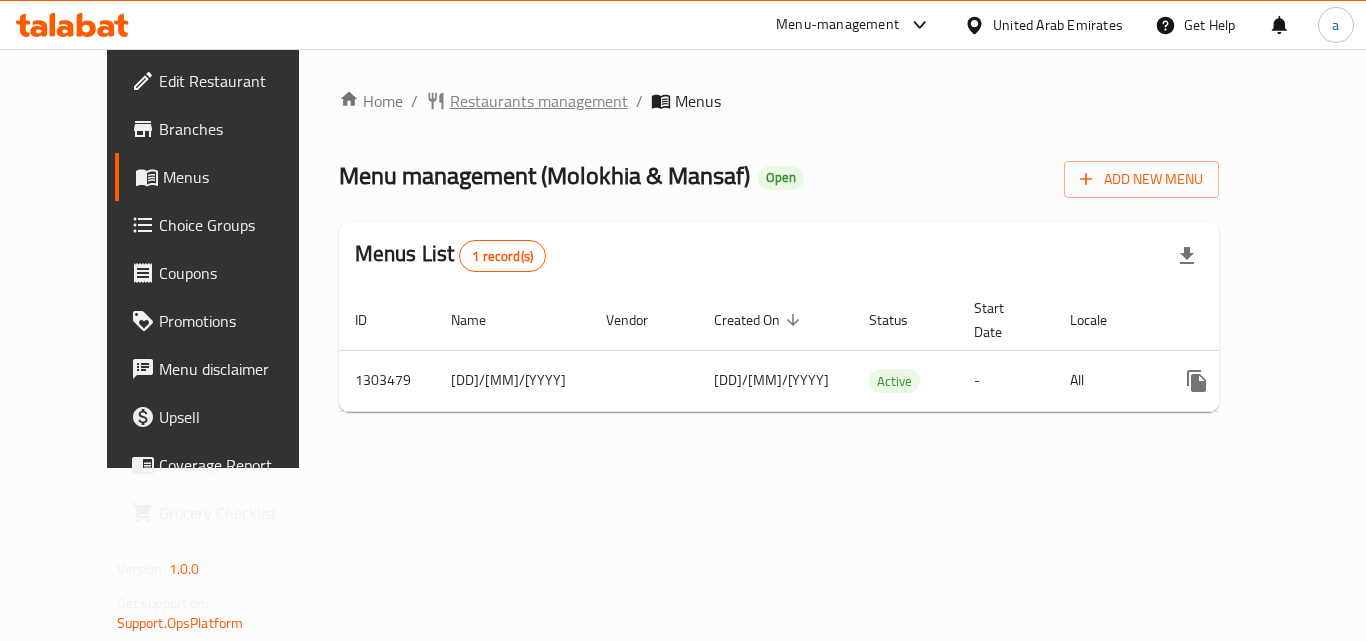click on "Restaurants management" at bounding box center (539, 101) 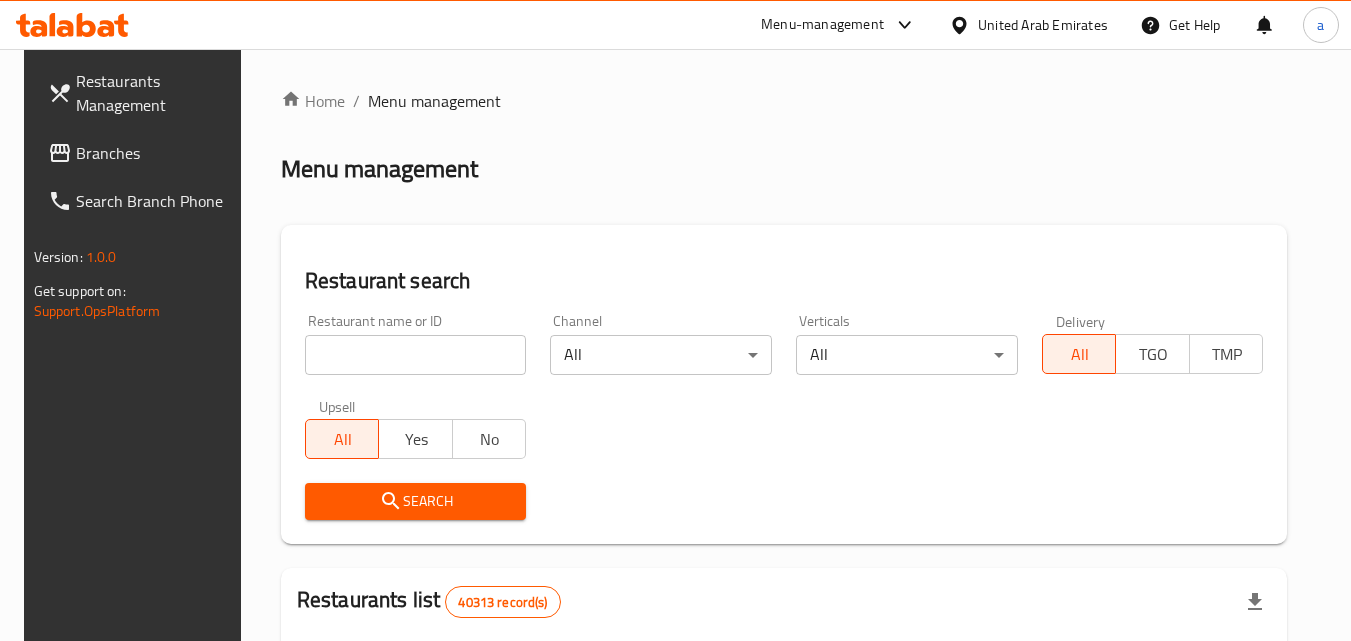 click at bounding box center [416, 355] 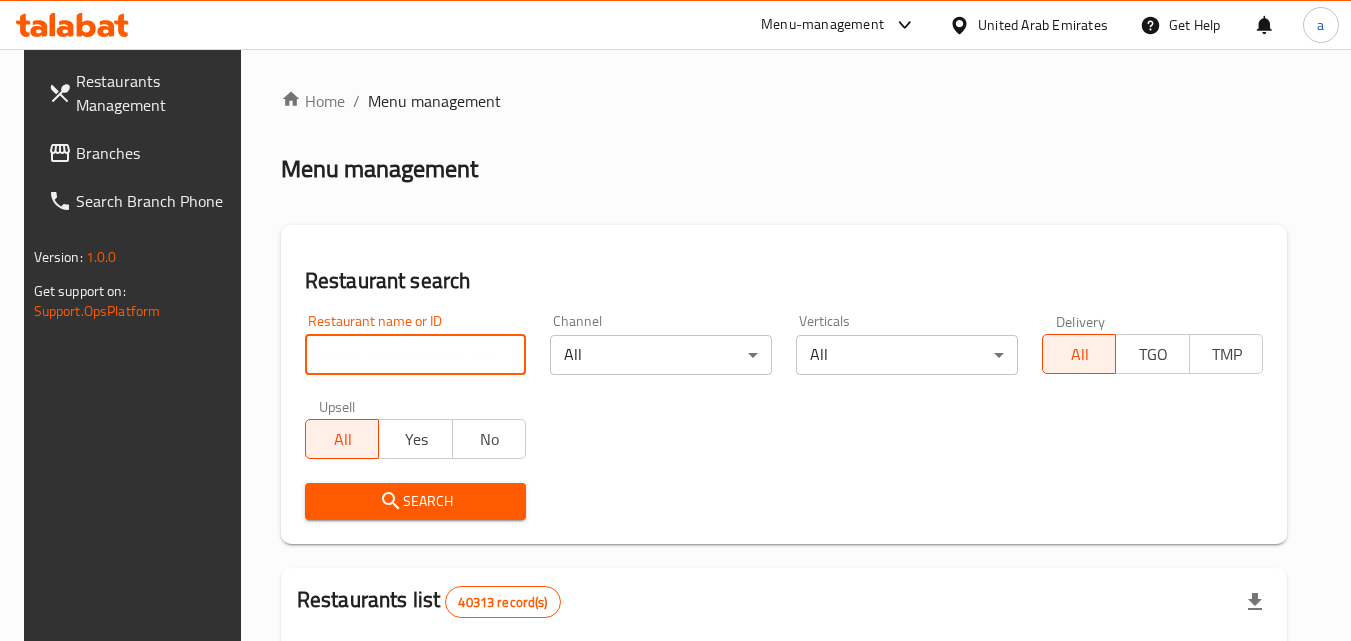 paste on "702848" 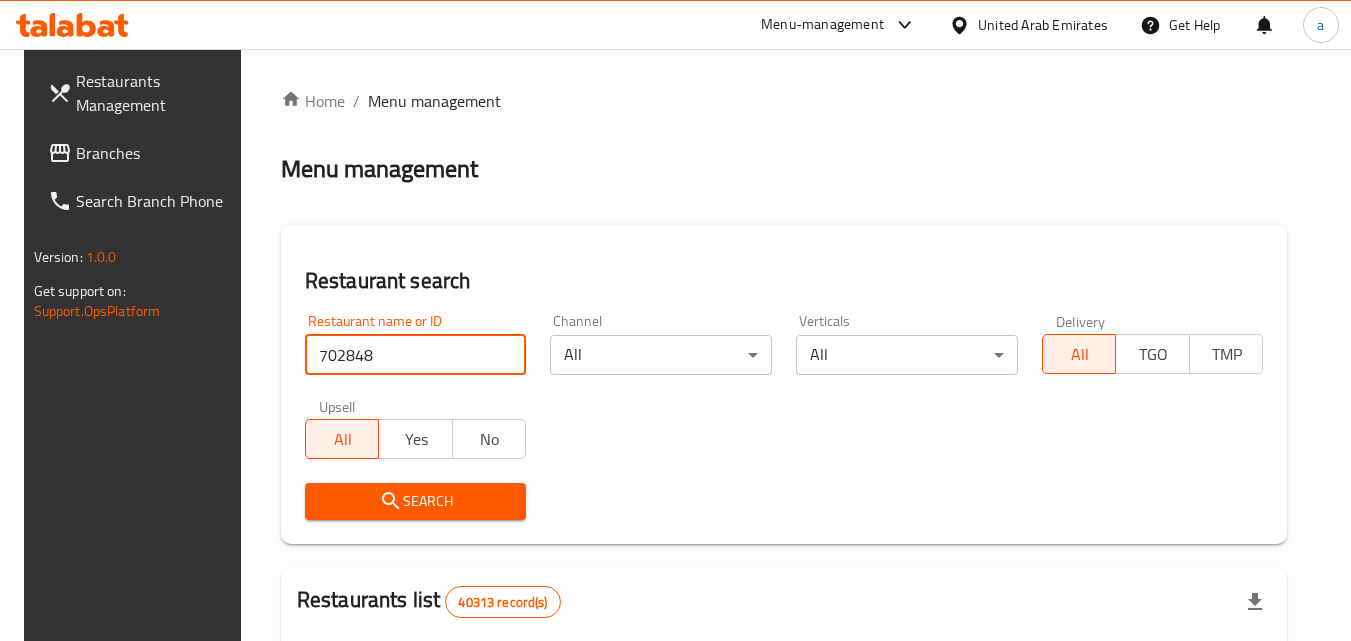 type on "702848" 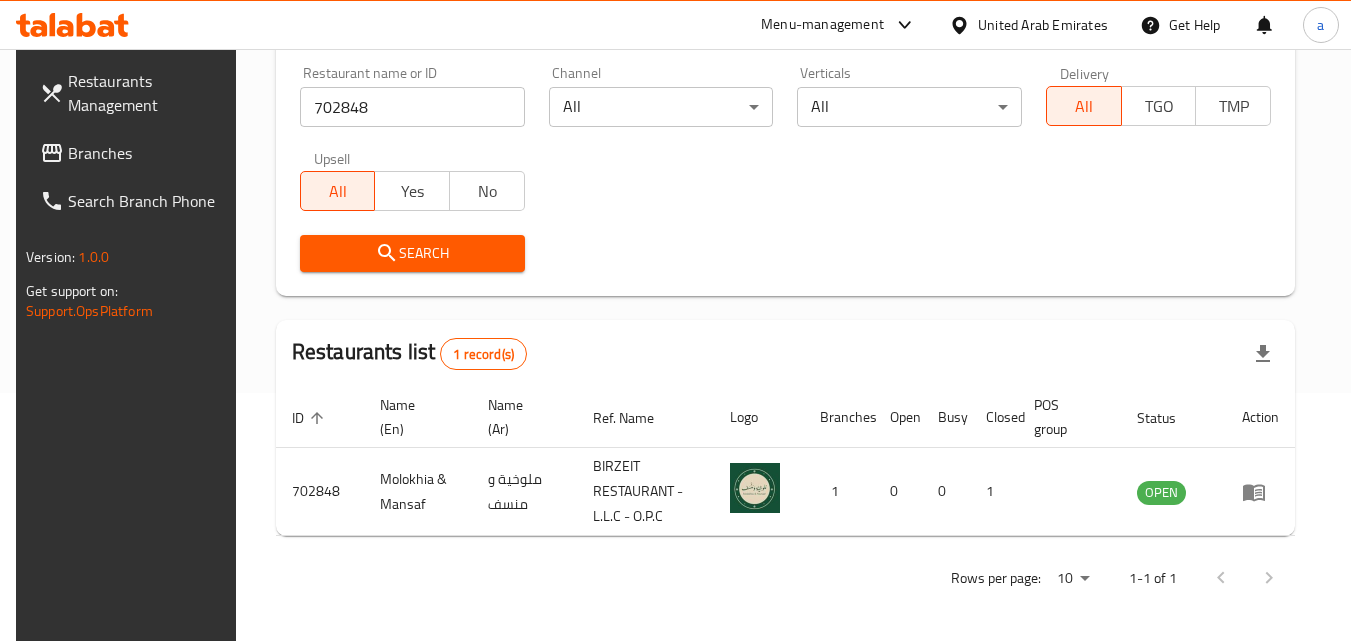 scroll, scrollTop: 251, scrollLeft: 0, axis: vertical 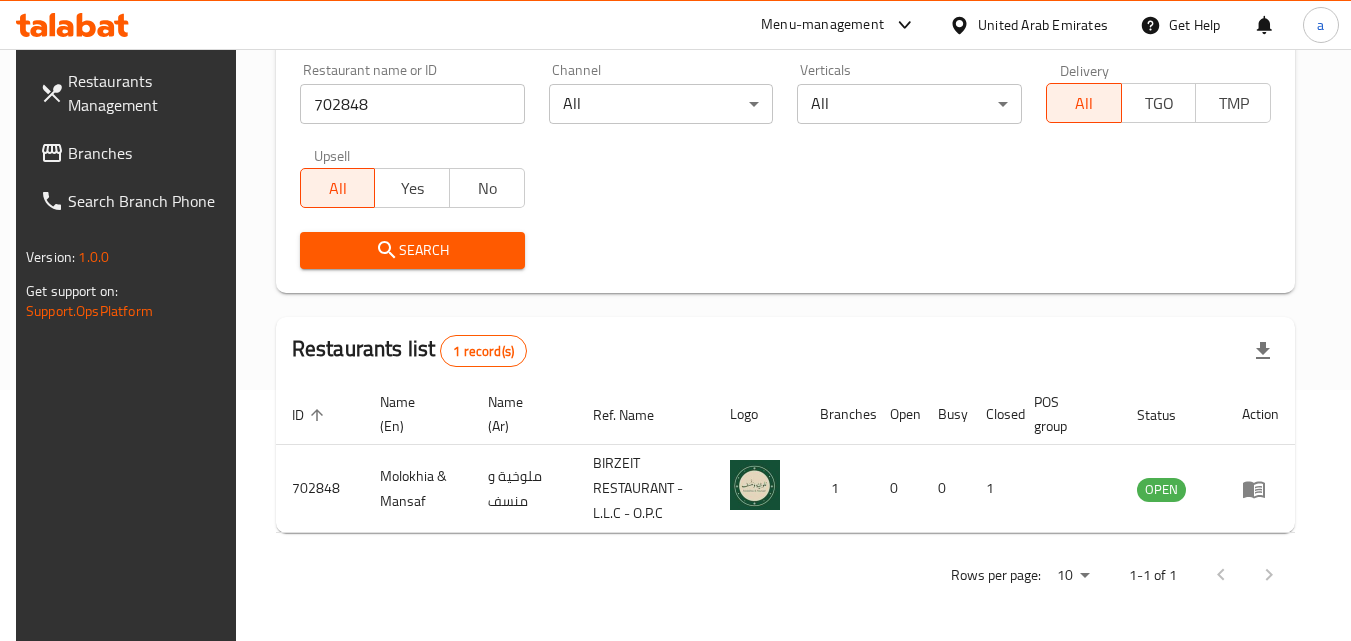 click on "Restaurant name or ID 702848 Restaurant name or ID Channel All ​ Verticals All ​ Delivery All TGO TMP Upsell All Yes No   Search" at bounding box center [785, 166] 